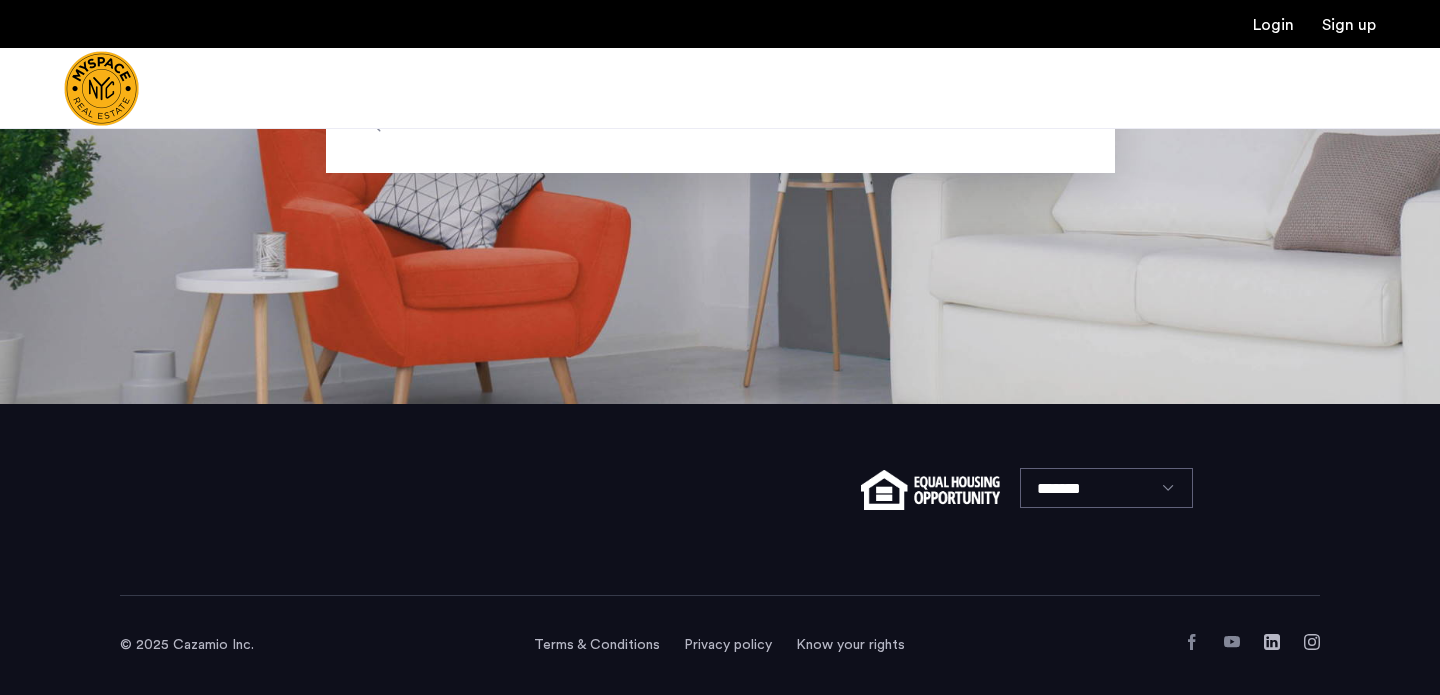 scroll, scrollTop: 0, scrollLeft: 0, axis: both 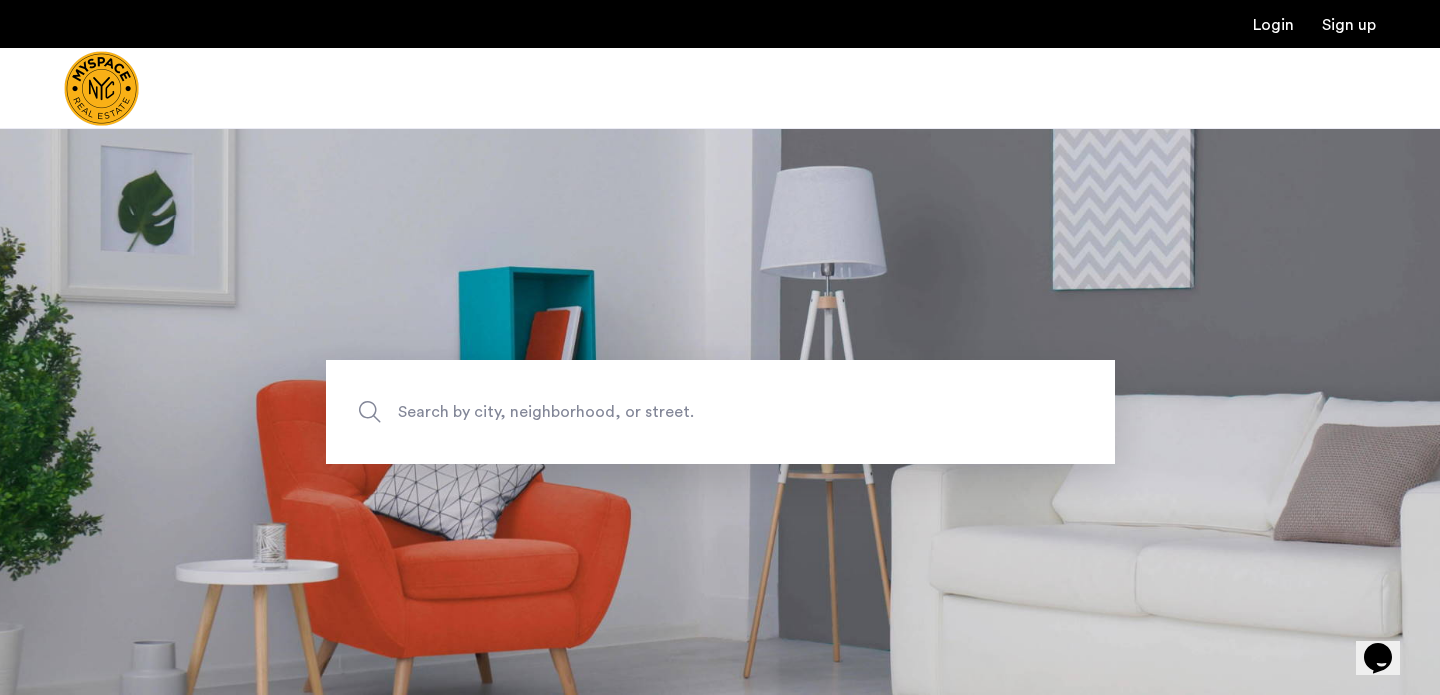 click on "Search by city, neighborhood, or street." 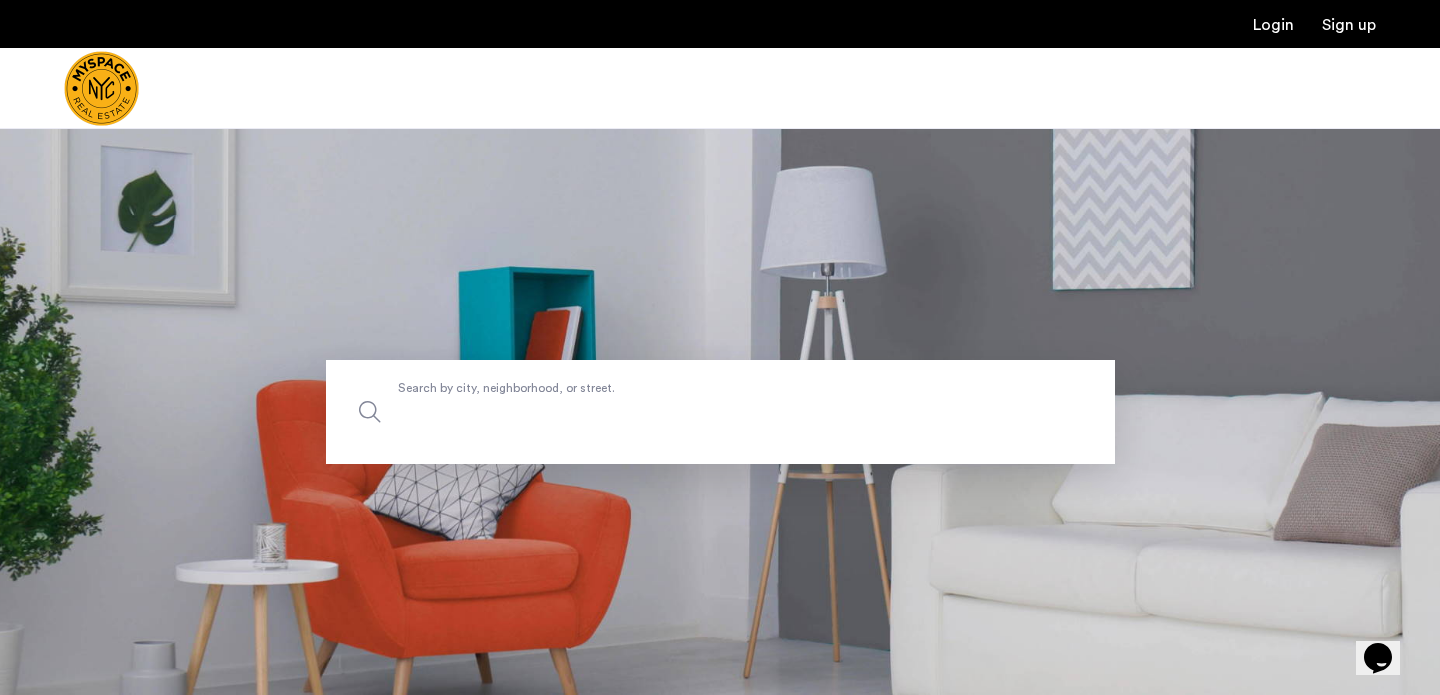 click on "Search by city, neighborhood, or street." at bounding box center [720, 412] 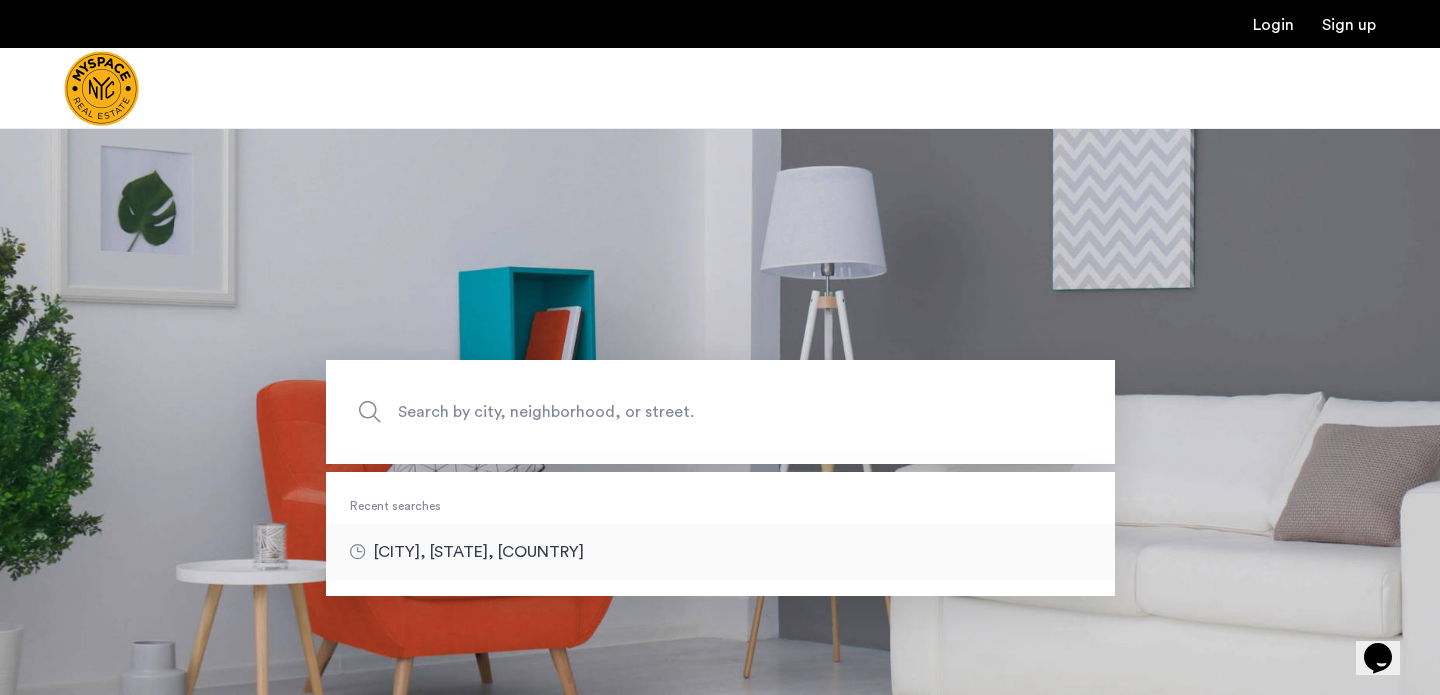 type on "**********" 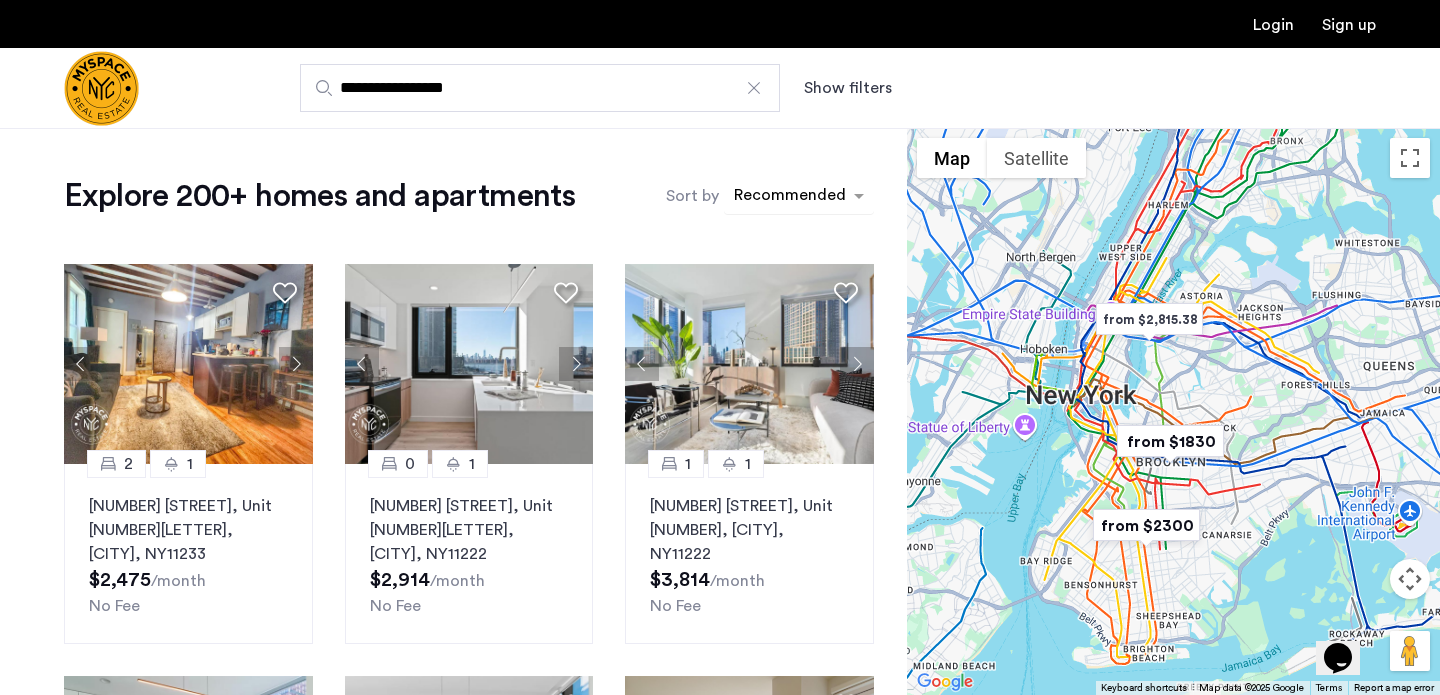 click 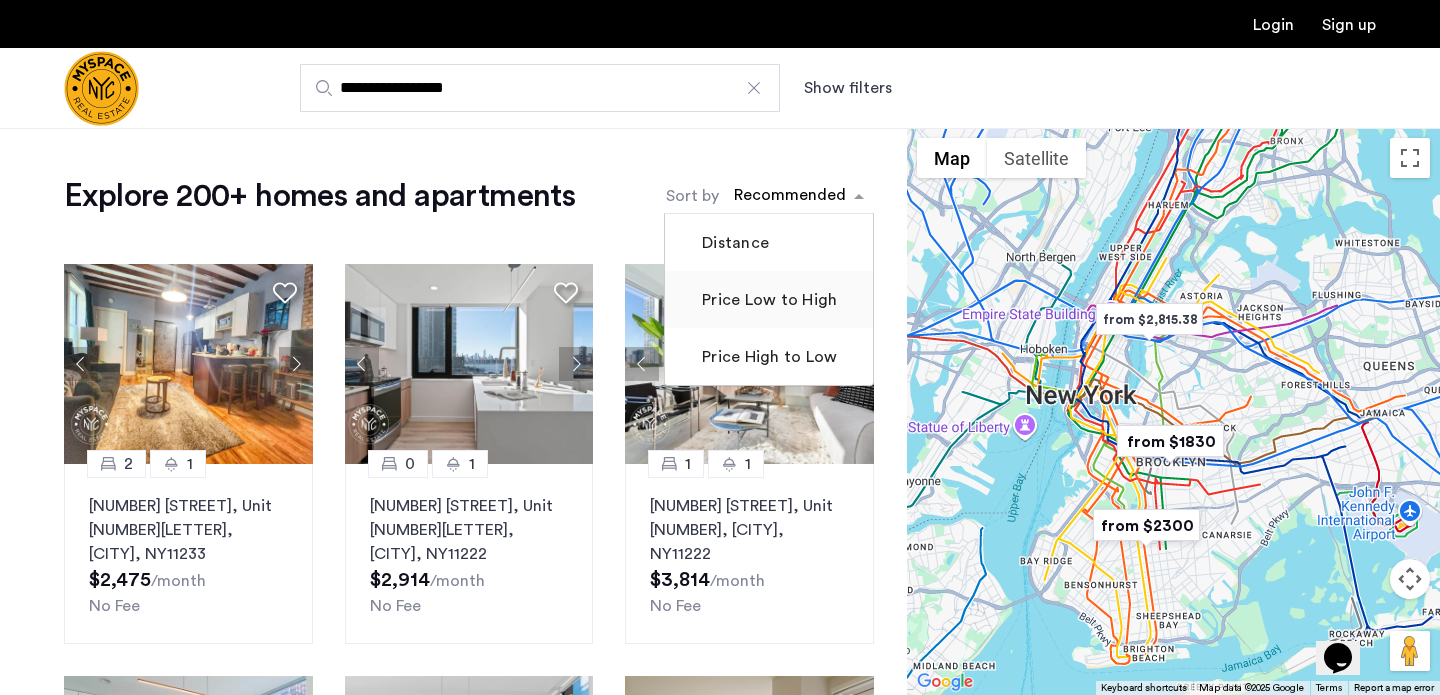 click on "Price Low to High" at bounding box center [767, 300] 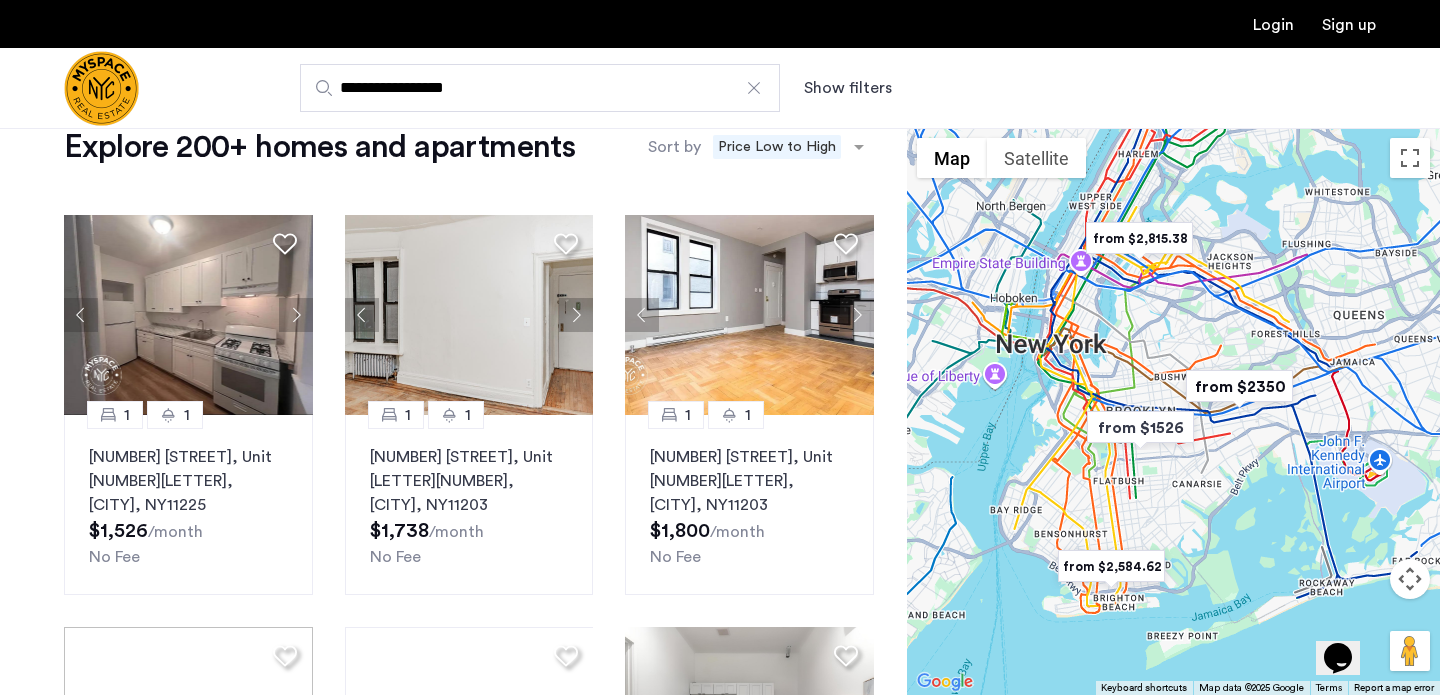 scroll, scrollTop: 53, scrollLeft: 0, axis: vertical 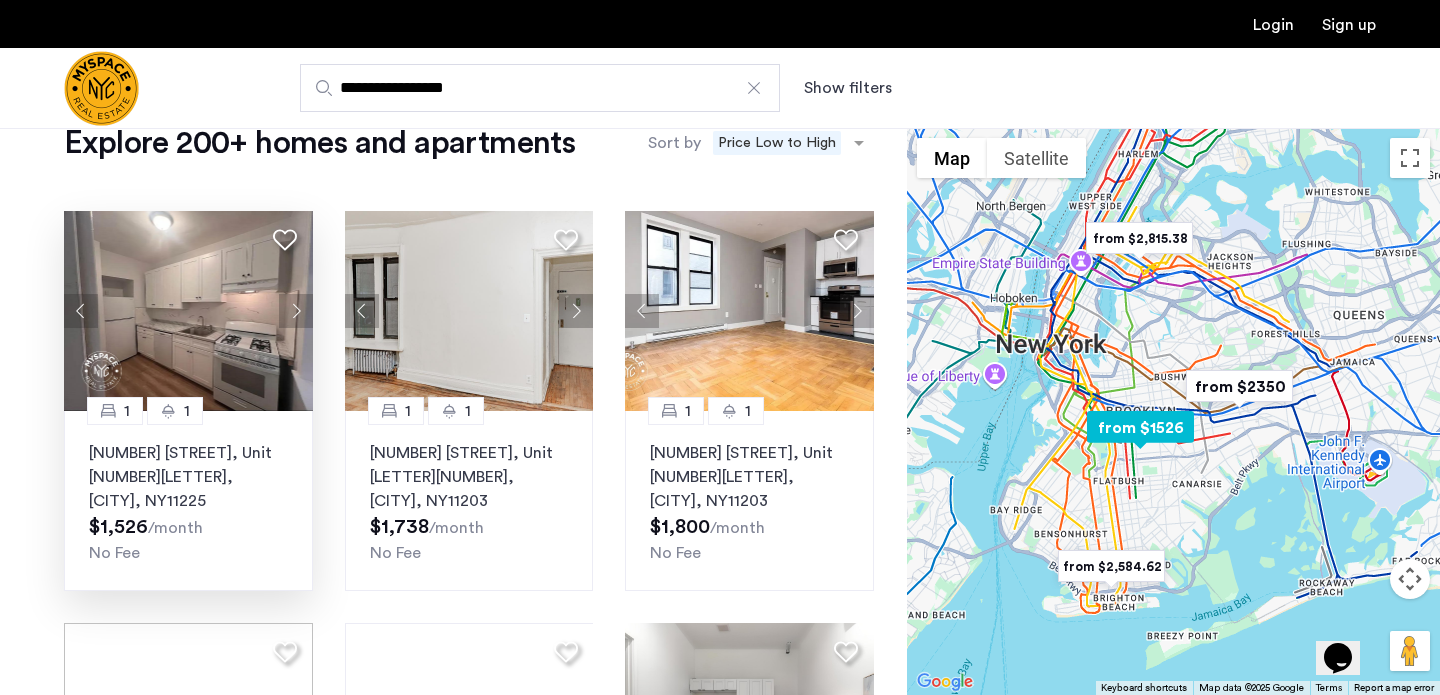 click 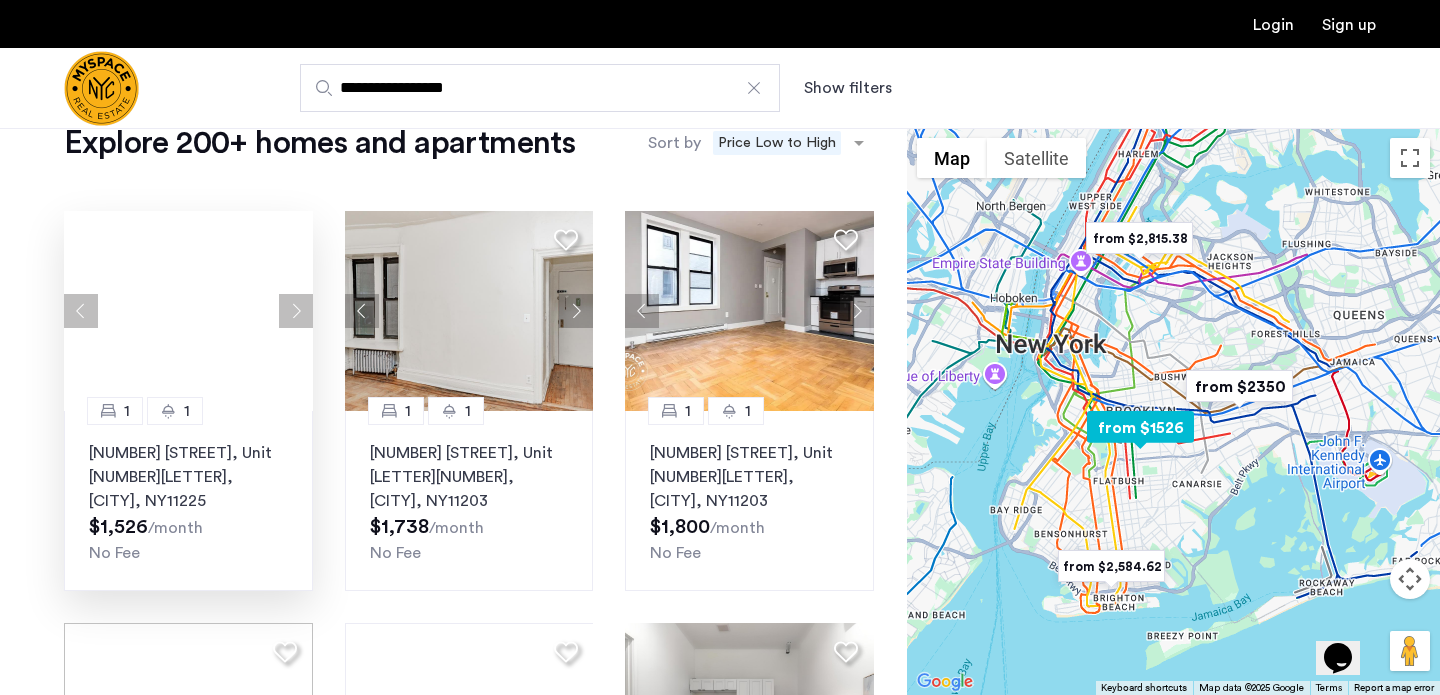 click 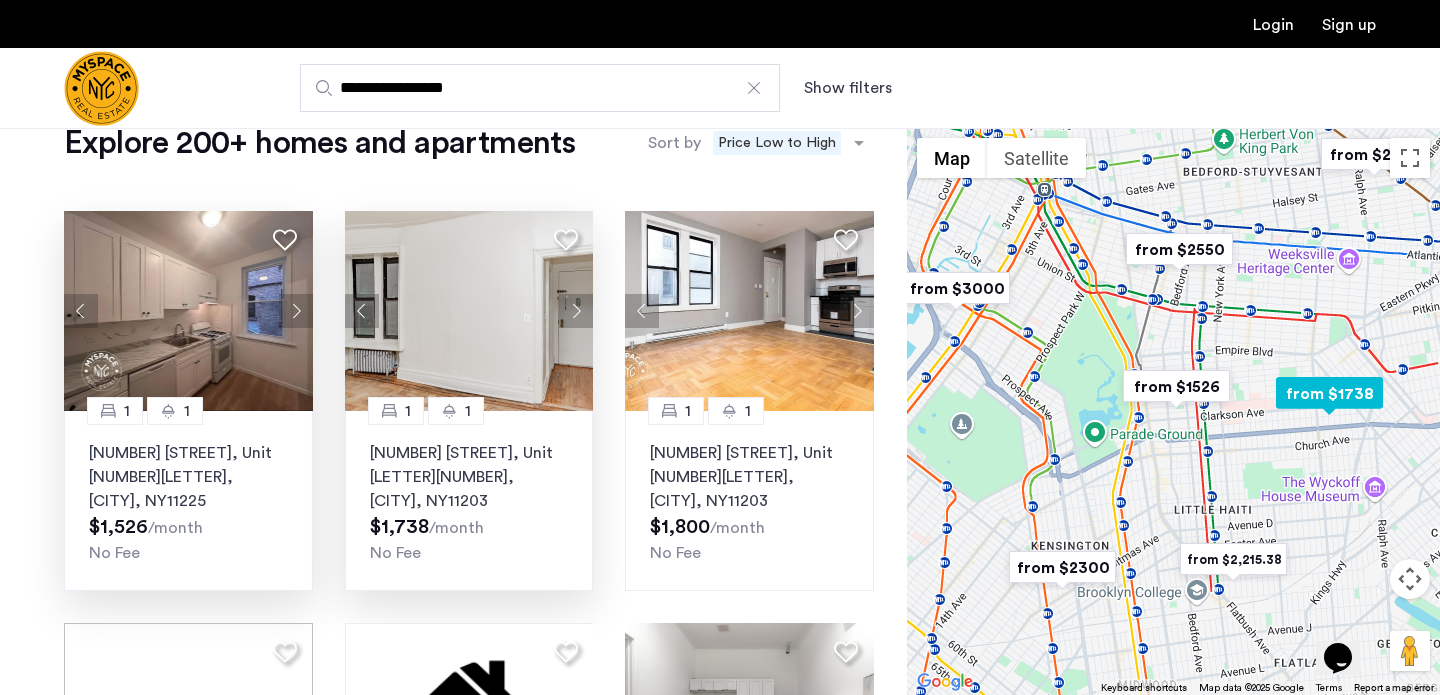 click 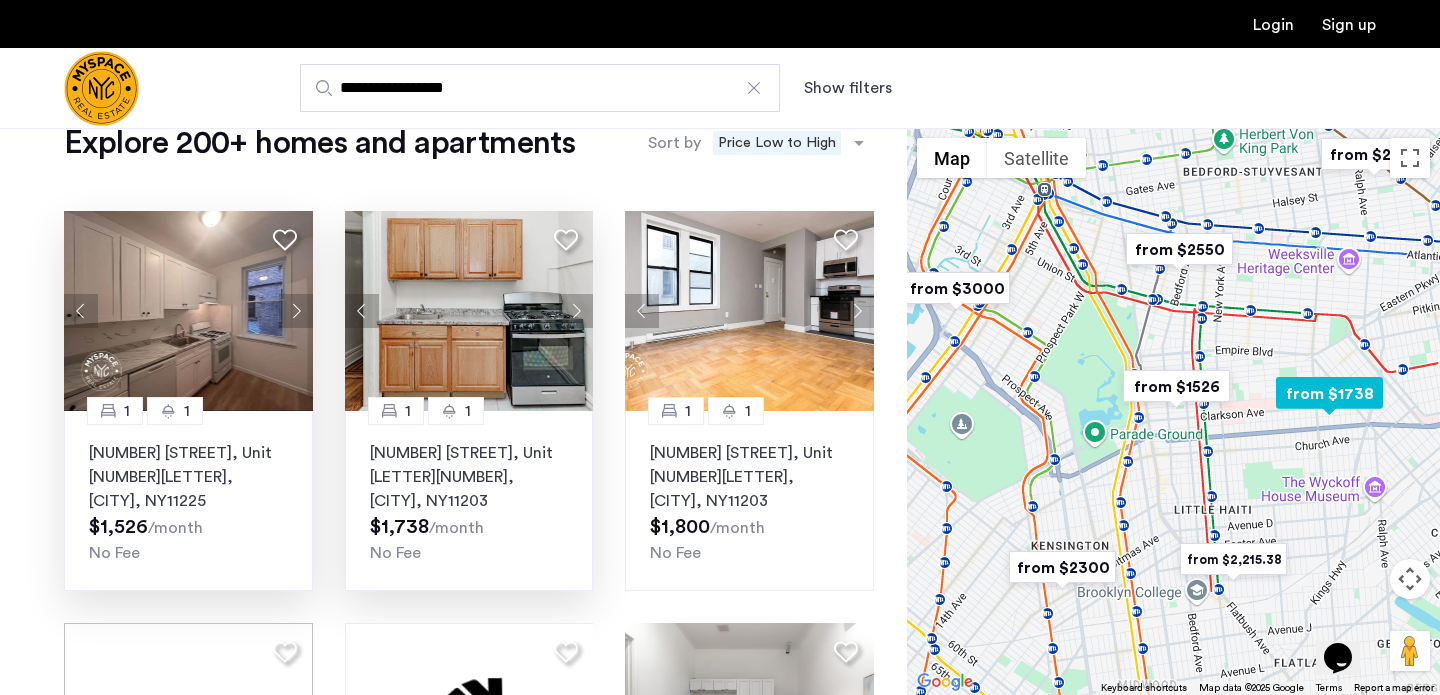 click 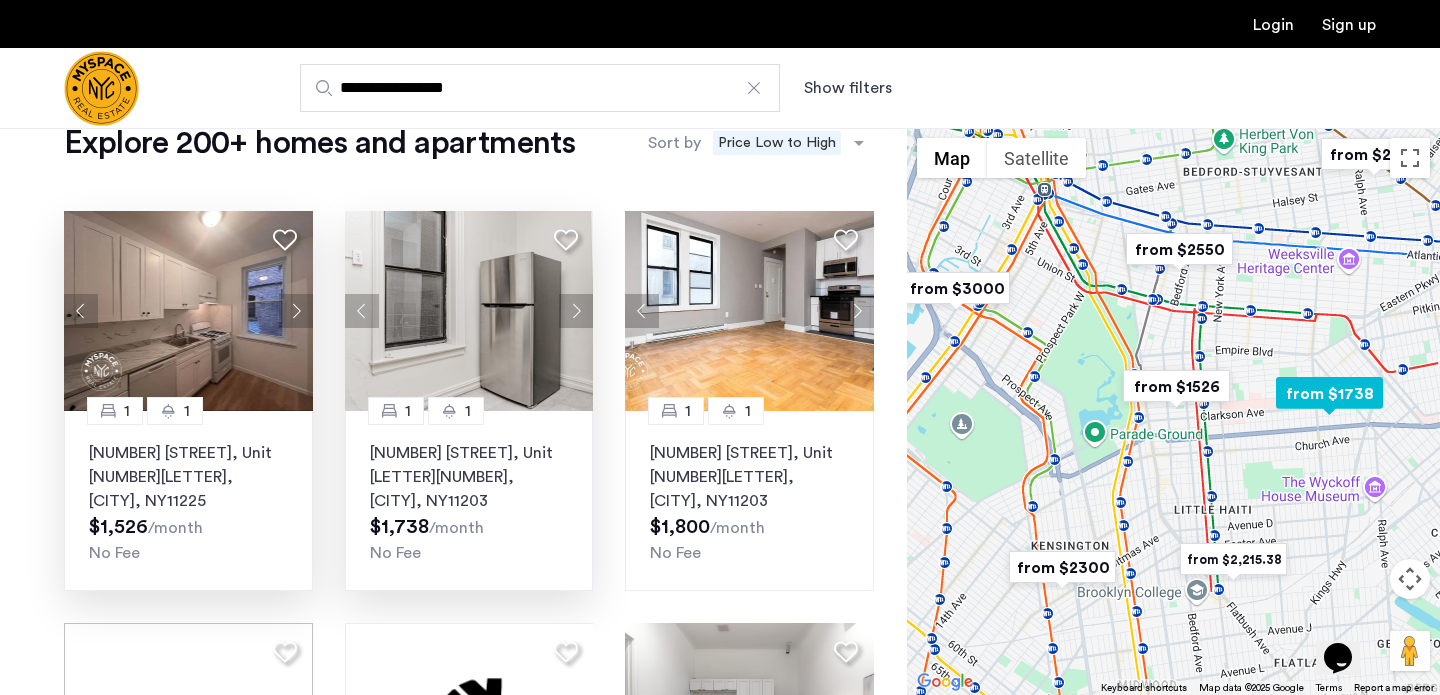 click 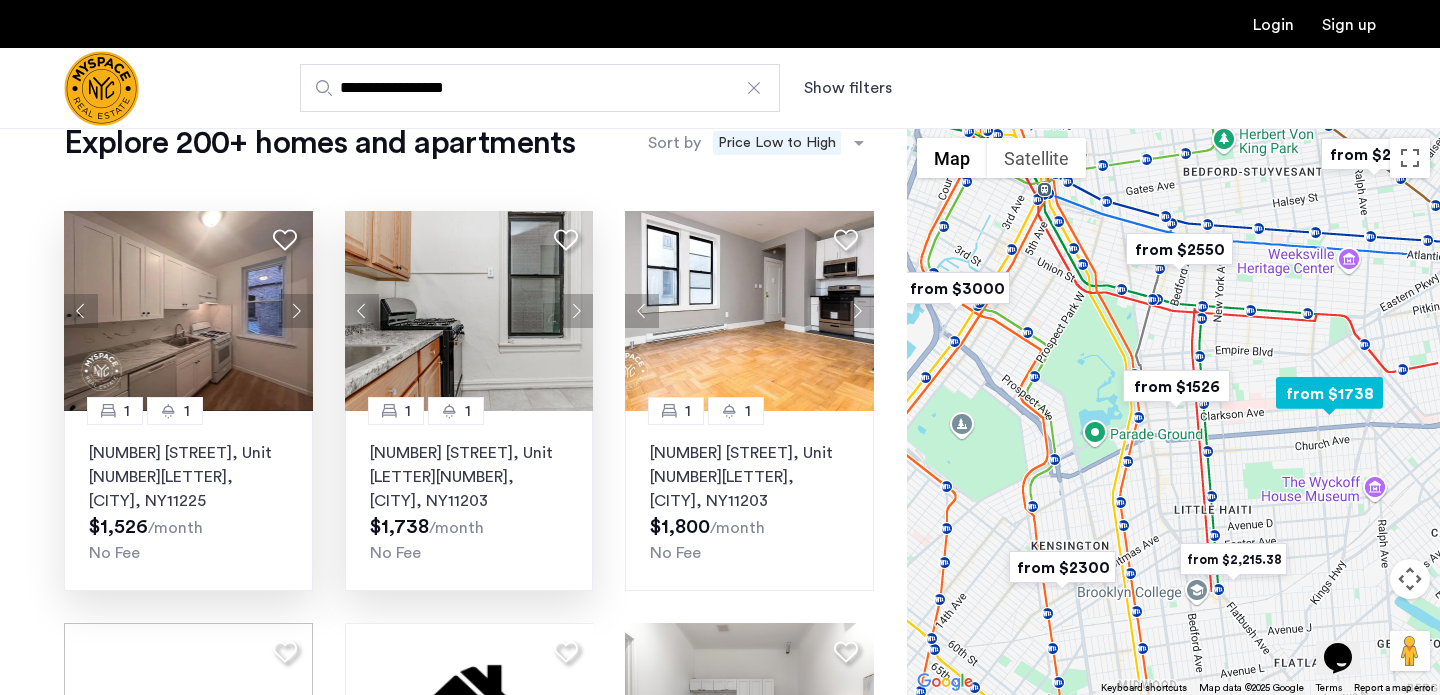 click 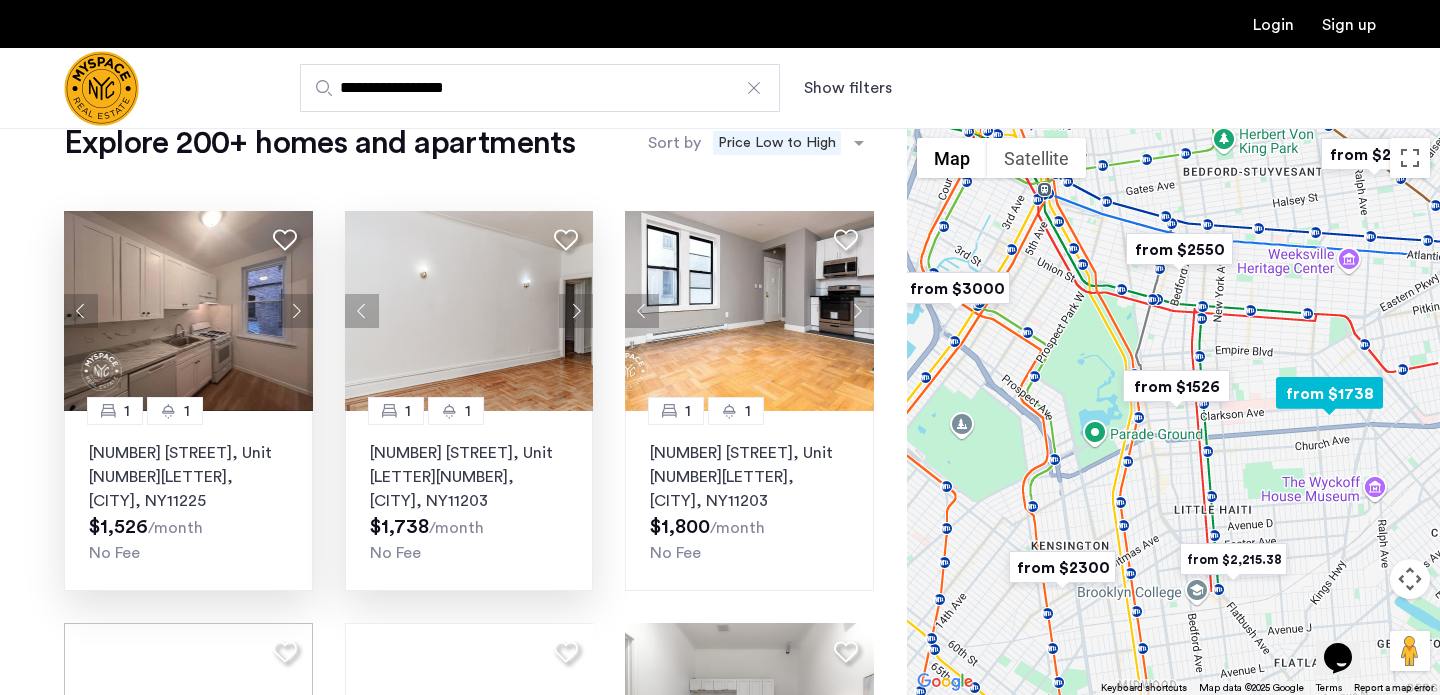 click 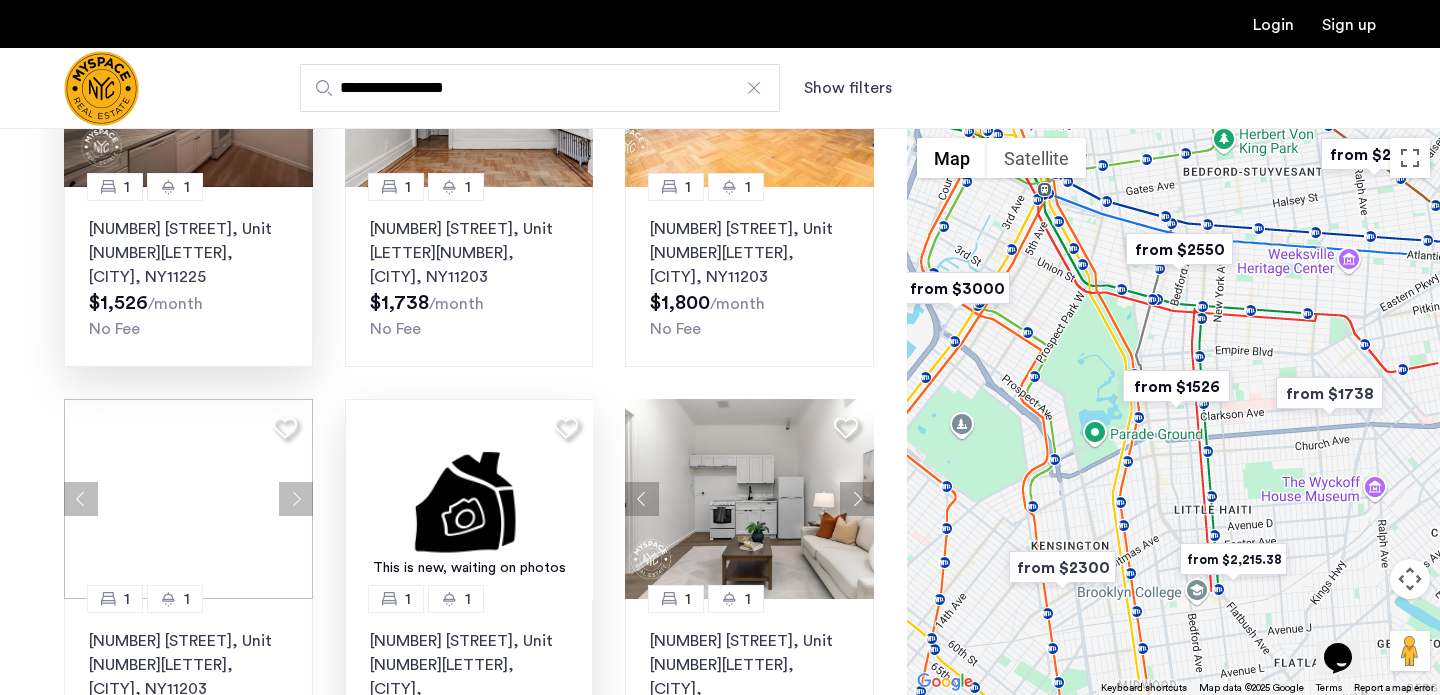 scroll, scrollTop: 278, scrollLeft: 0, axis: vertical 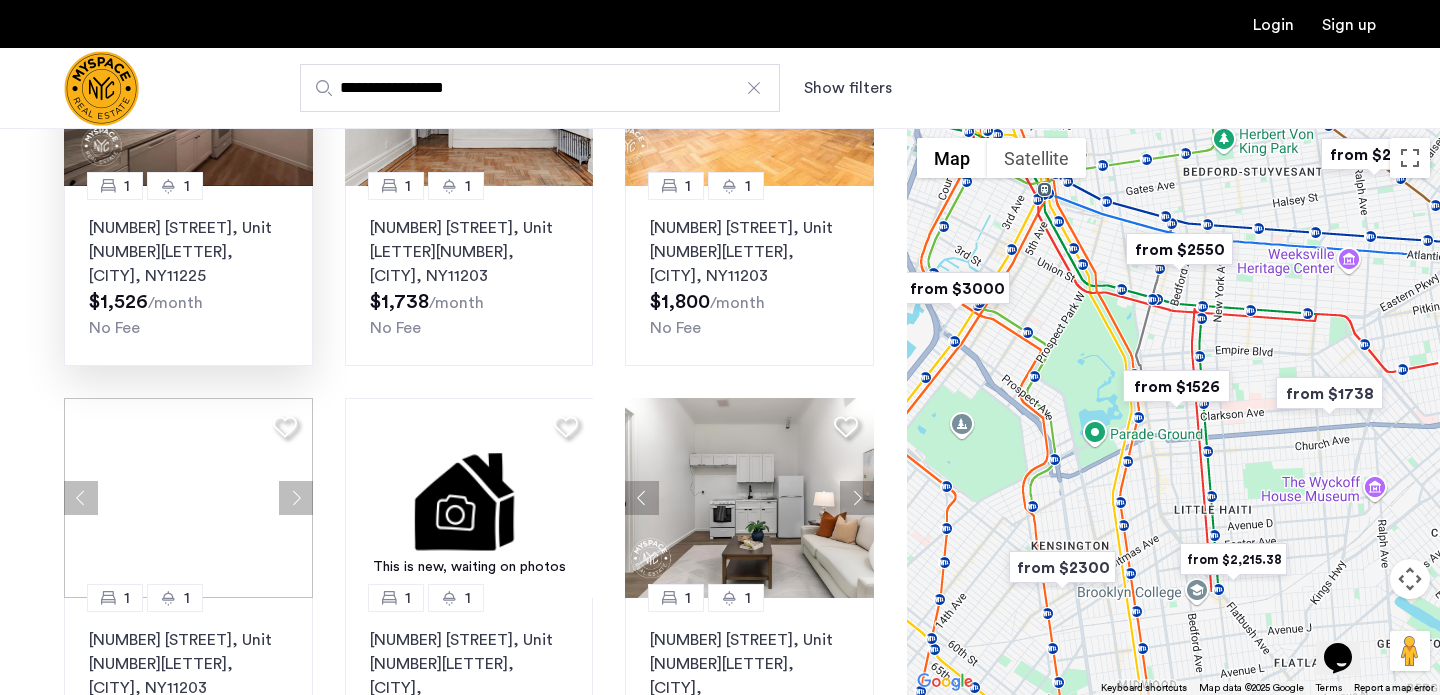 click at bounding box center (1179, 249) 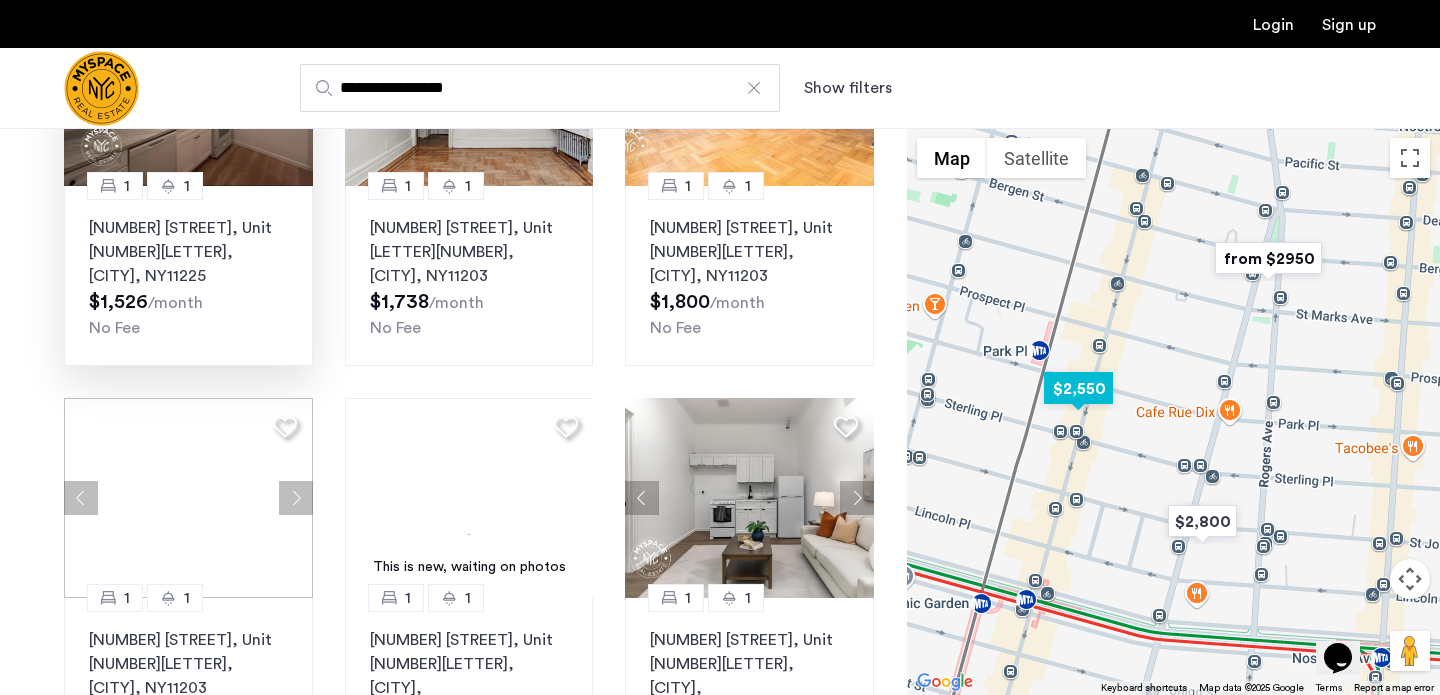 click at bounding box center [1078, 388] 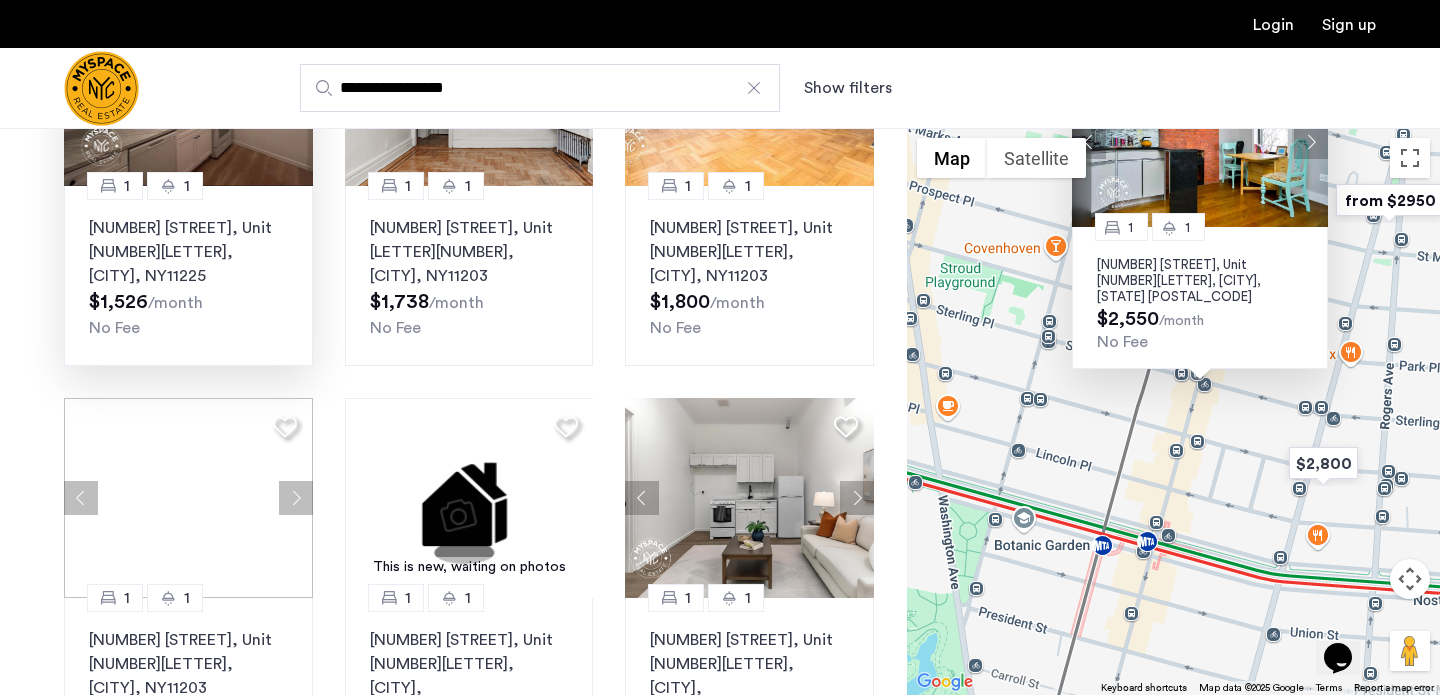 drag, startPoint x: 1252, startPoint y: 595, endPoint x: 1279, endPoint y: 380, distance: 216.68872 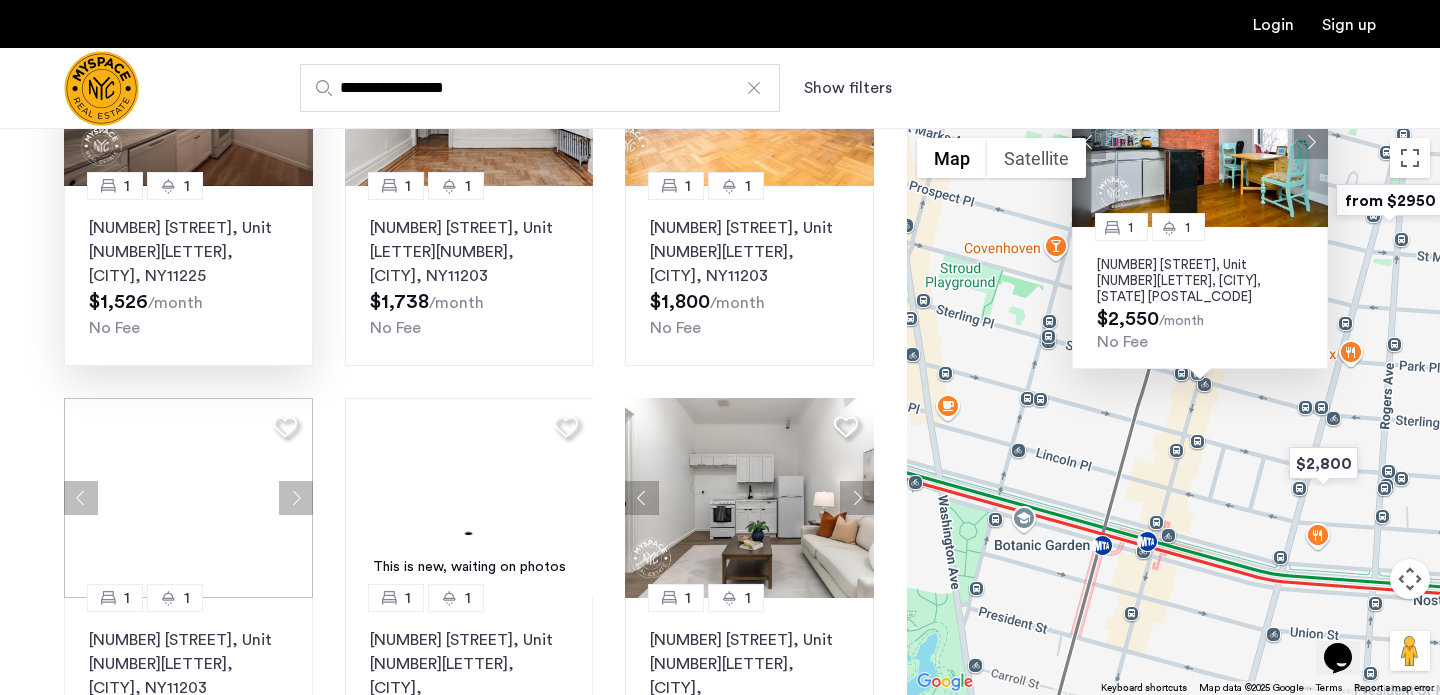 click on "1 1  728 Franklin Ave, Unit 4B, Brooklyn, NY 11238  $2,550  /month No Fee" at bounding box center (1173, 411) 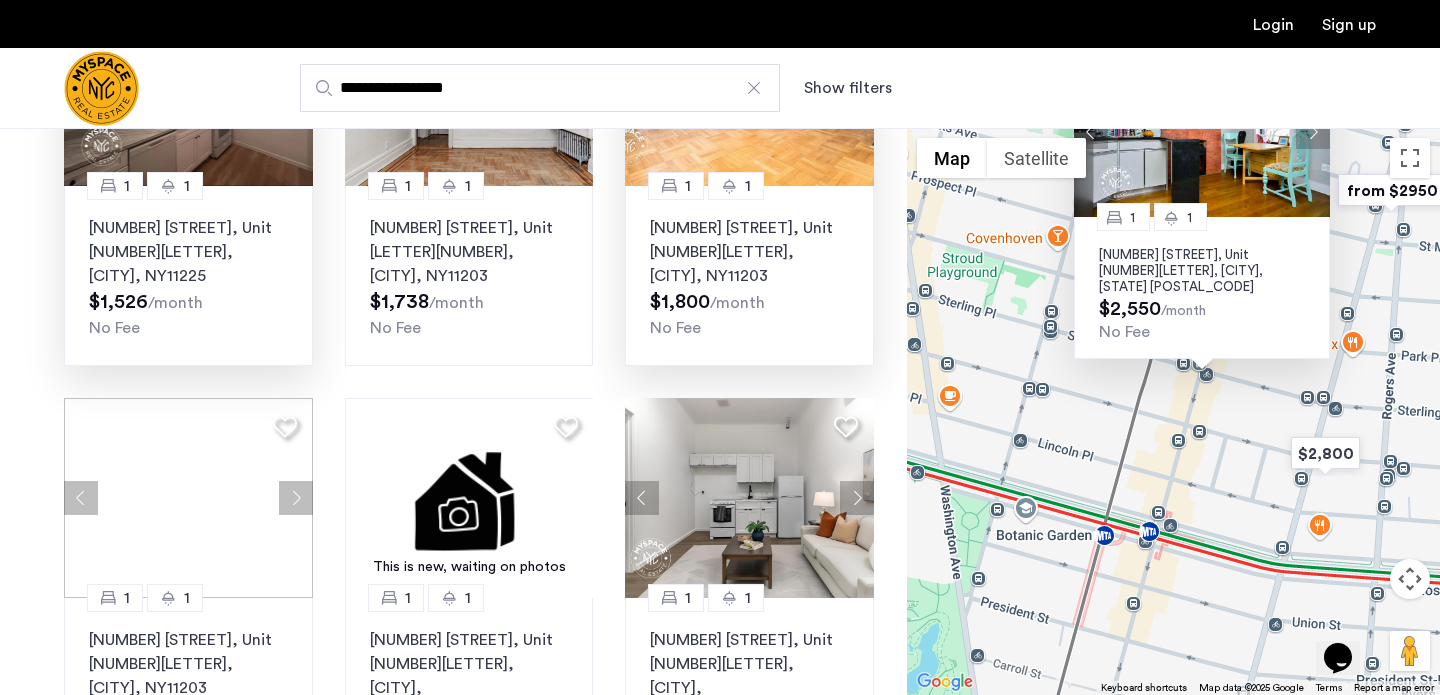 scroll, scrollTop: 0, scrollLeft: 0, axis: both 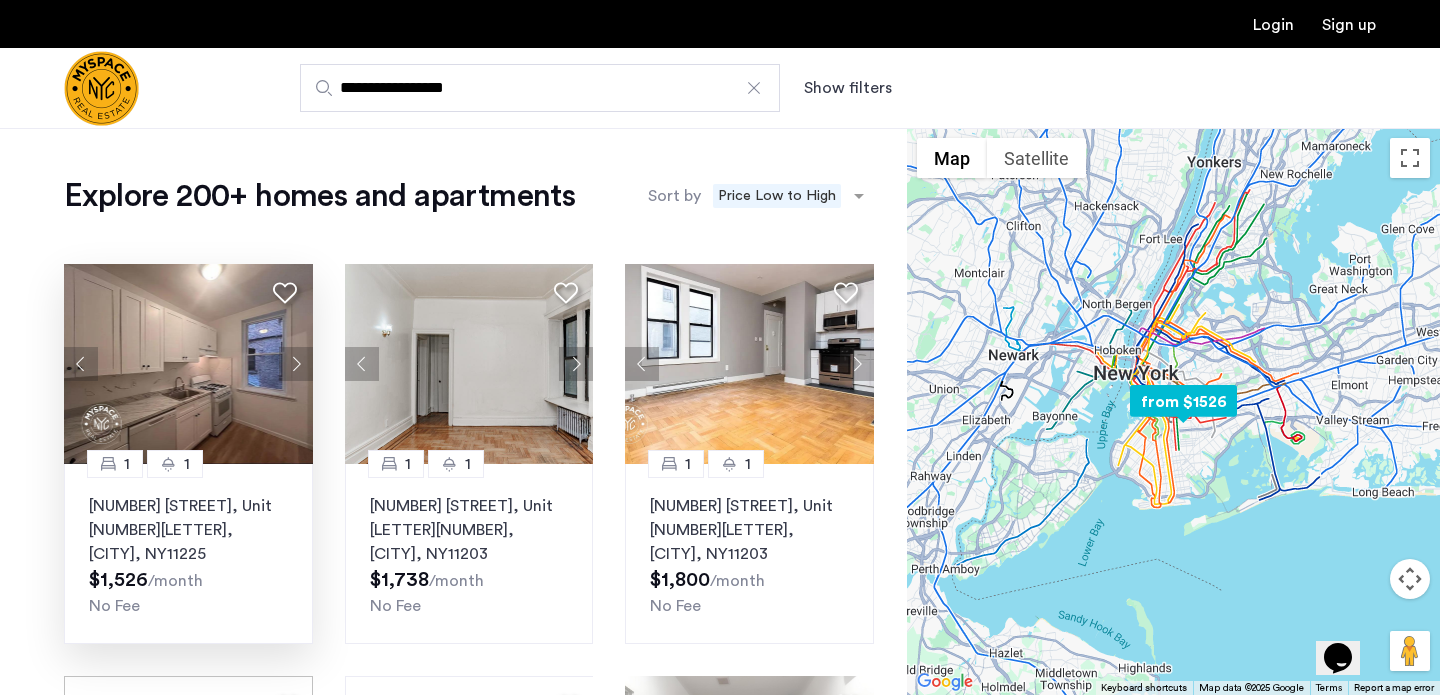 click 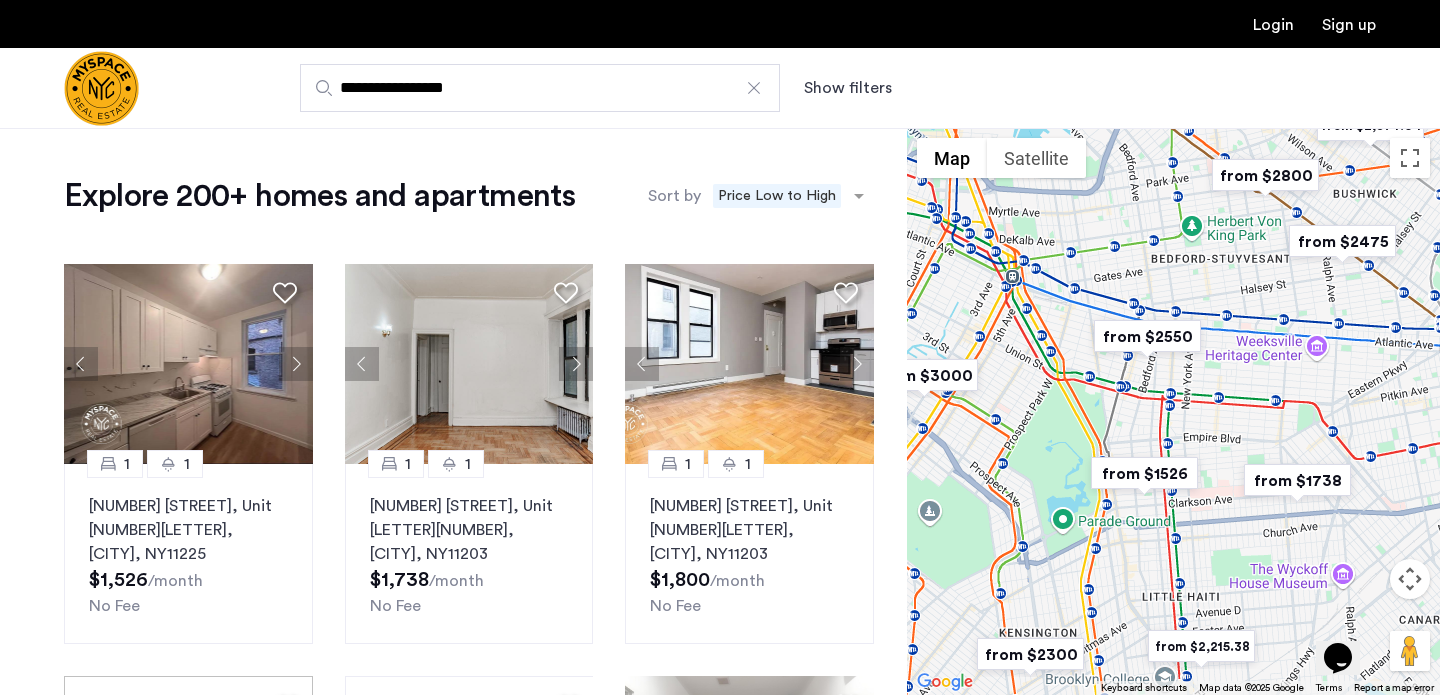 drag, startPoint x: 1094, startPoint y: 499, endPoint x: 1259, endPoint y: 451, distance: 171.84004 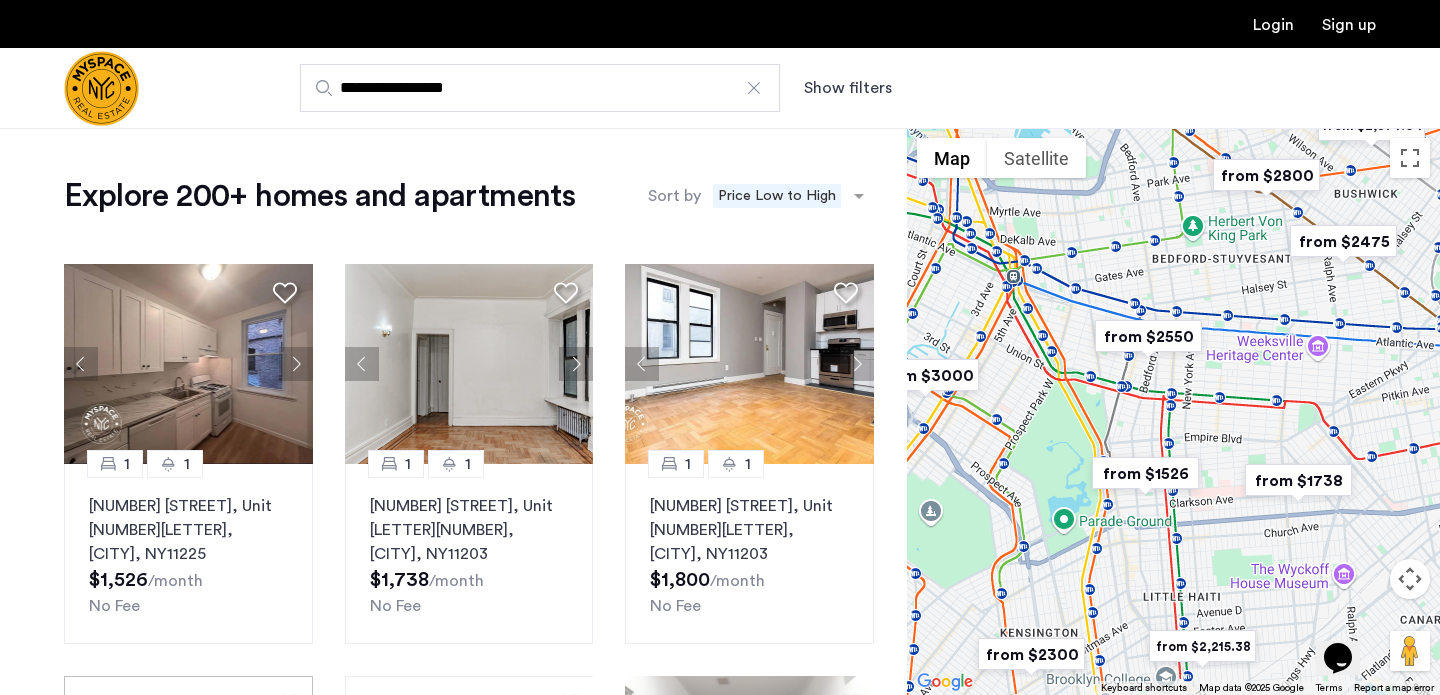 click at bounding box center [1298, 480] 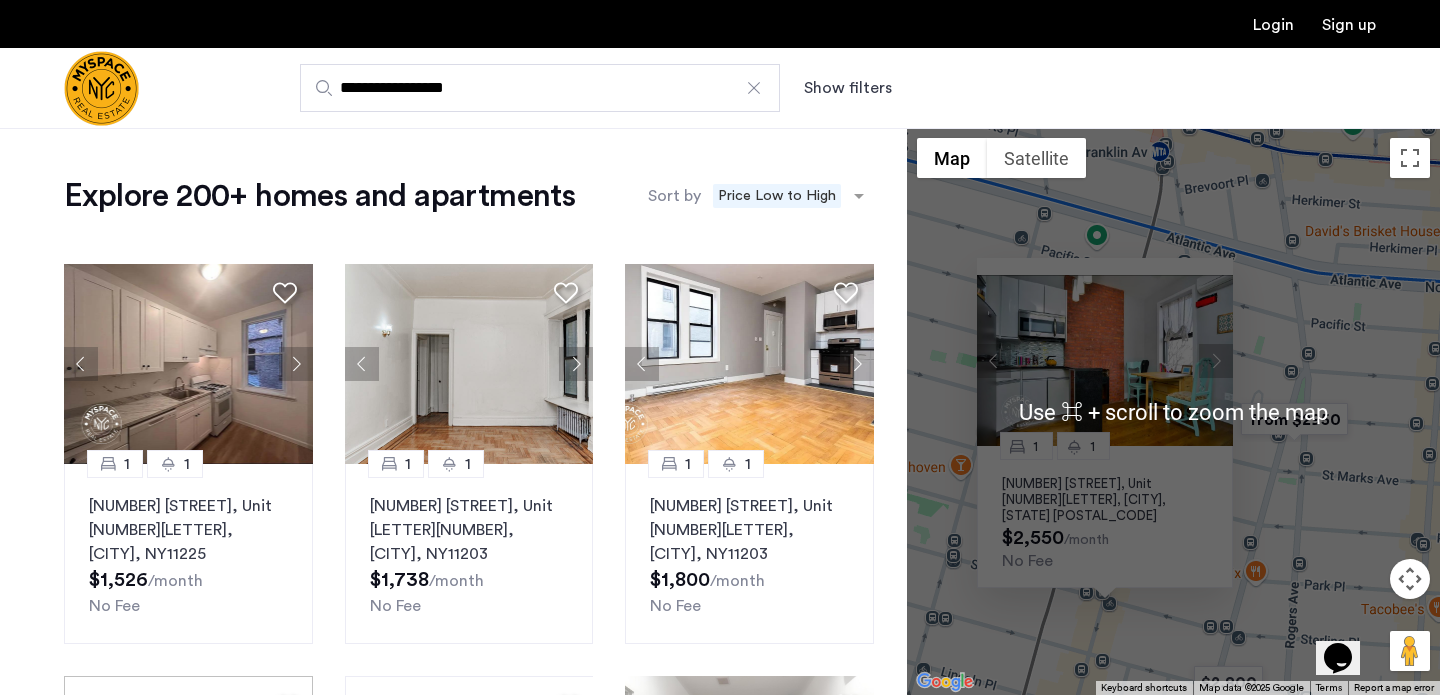 scroll, scrollTop: 1, scrollLeft: 0, axis: vertical 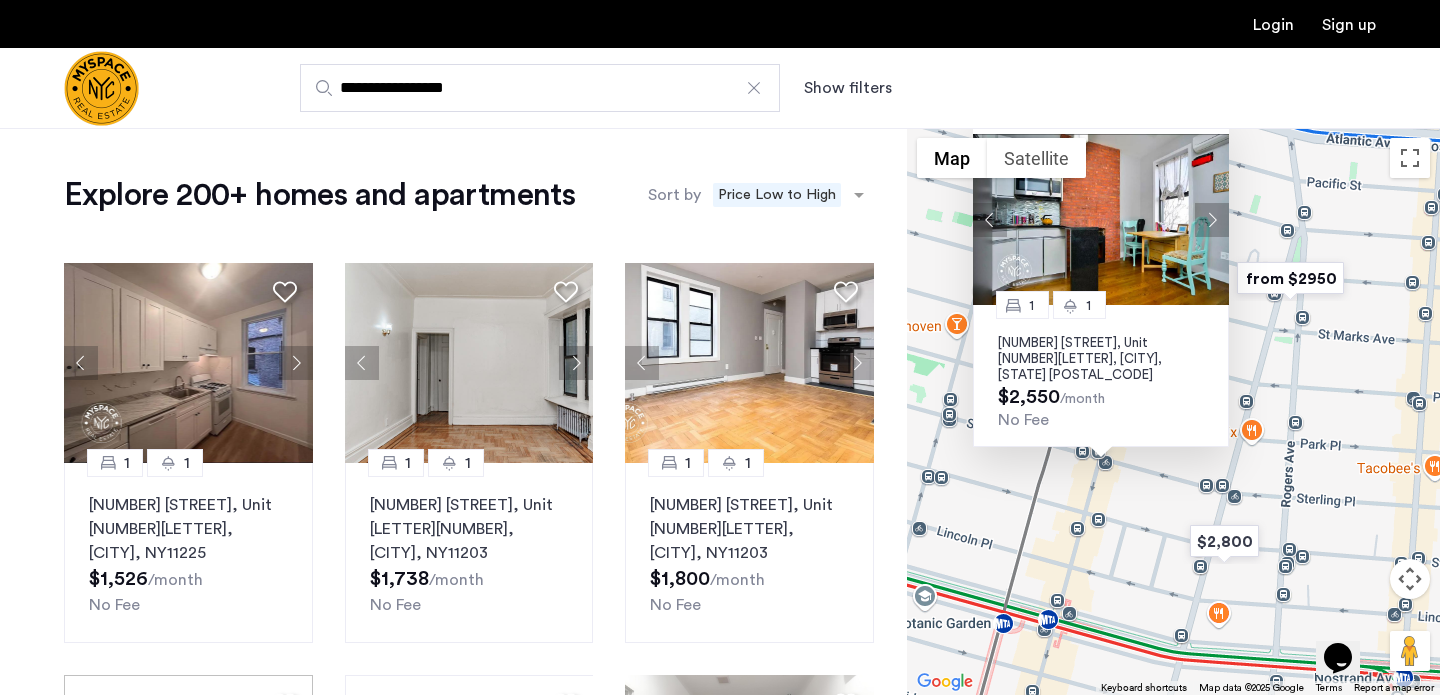 drag, startPoint x: 1308, startPoint y: 539, endPoint x: 1261, endPoint y: 234, distance: 308.60007 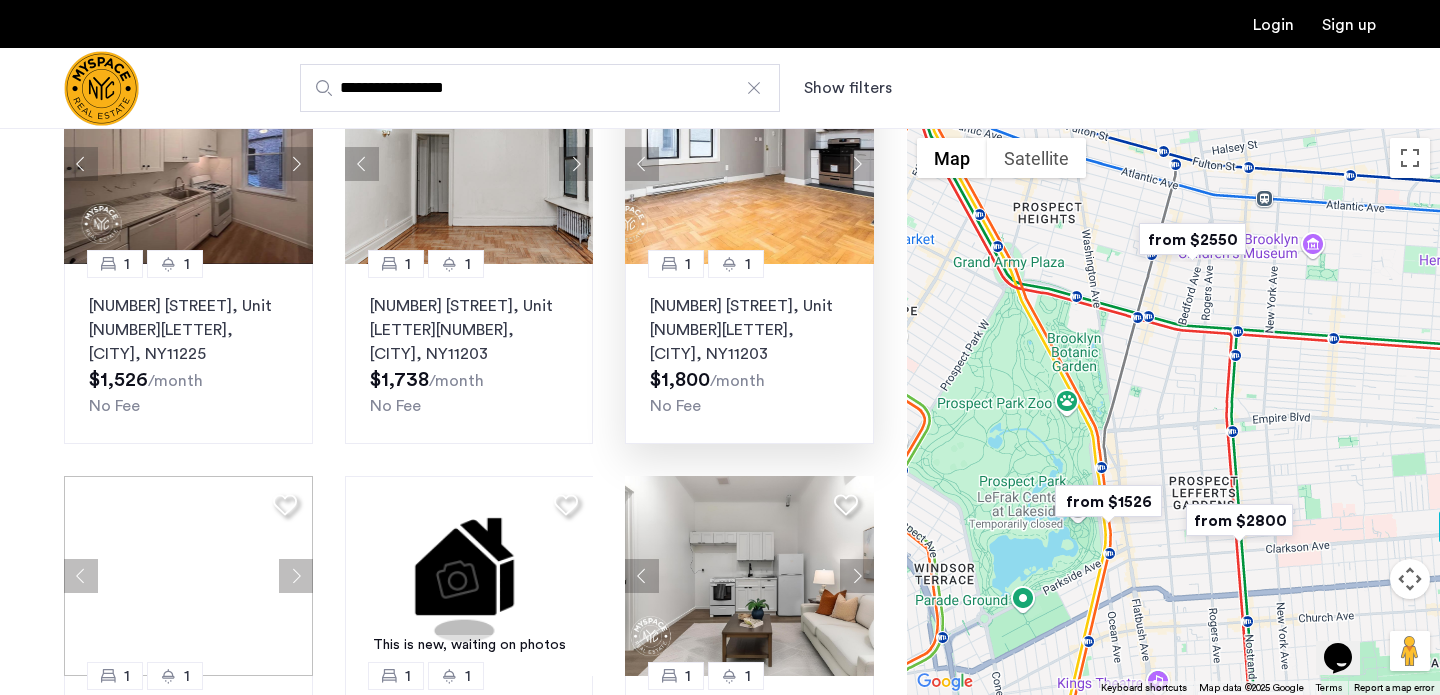 scroll, scrollTop: 0, scrollLeft: 0, axis: both 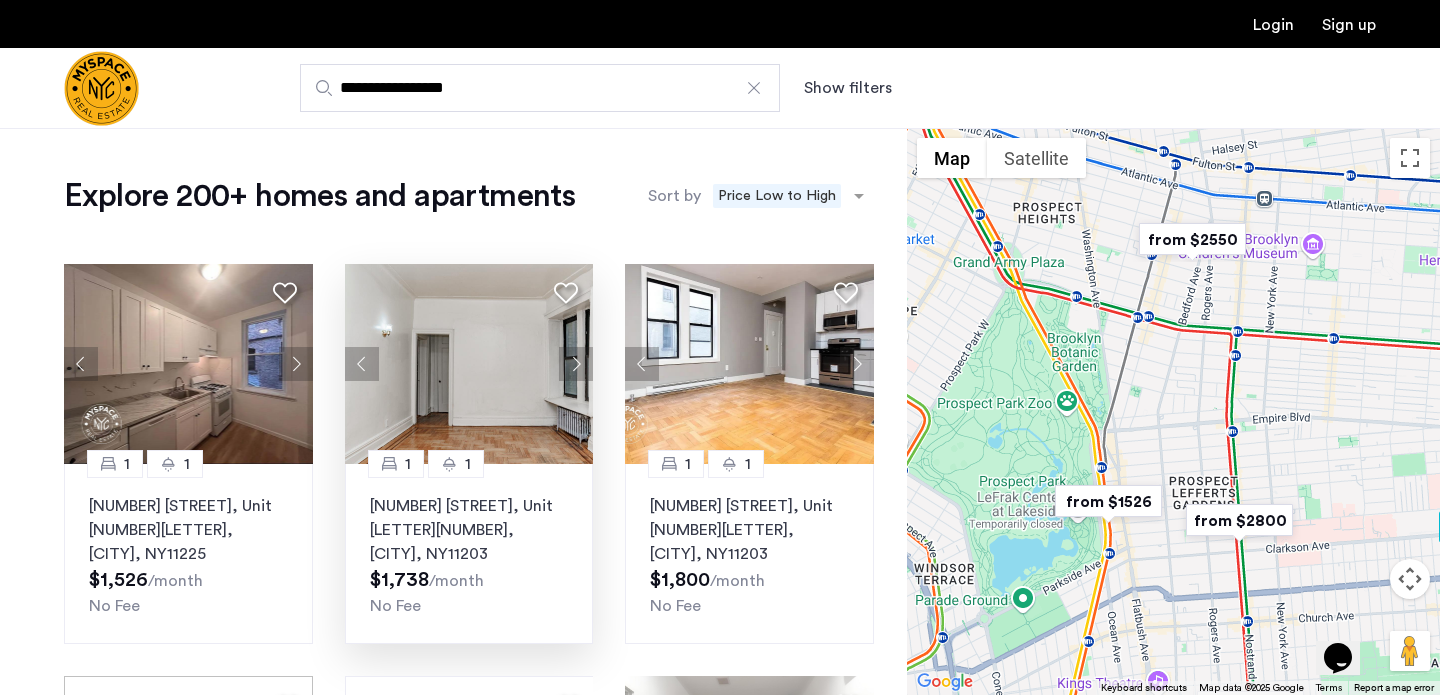 click 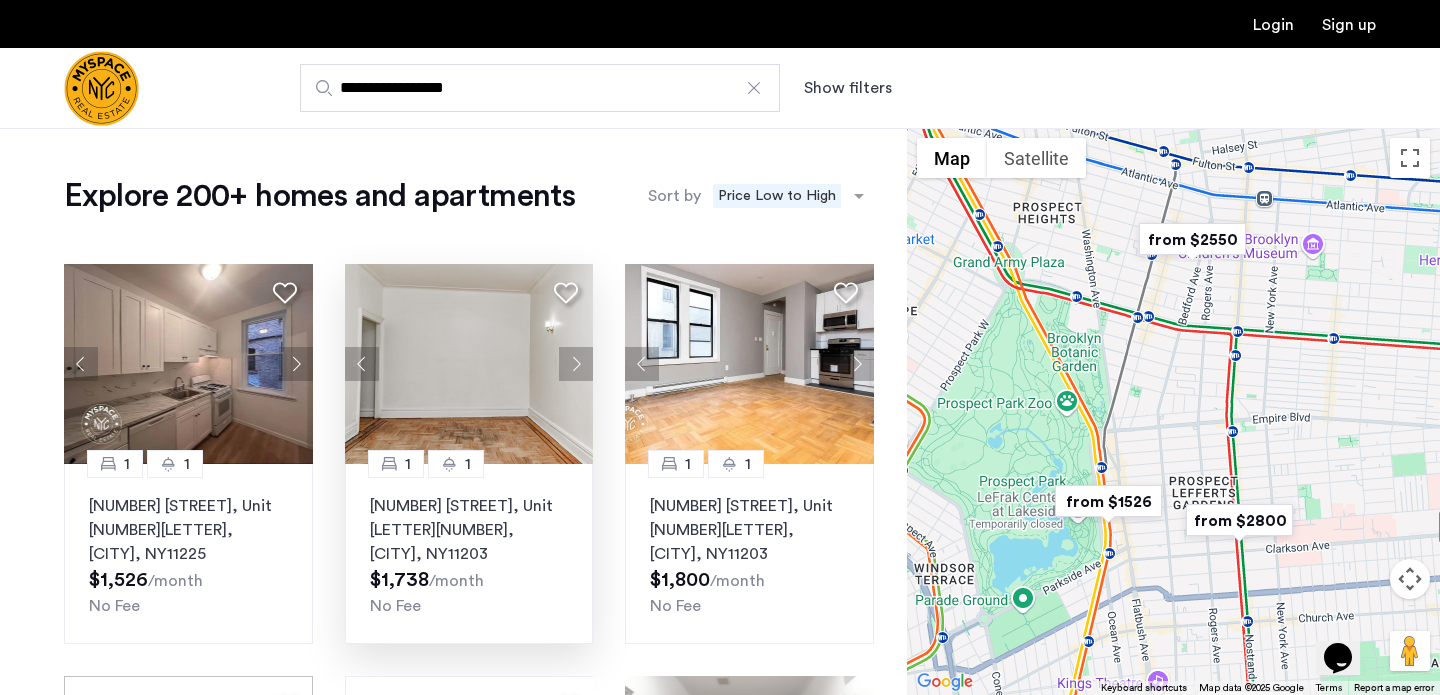 click 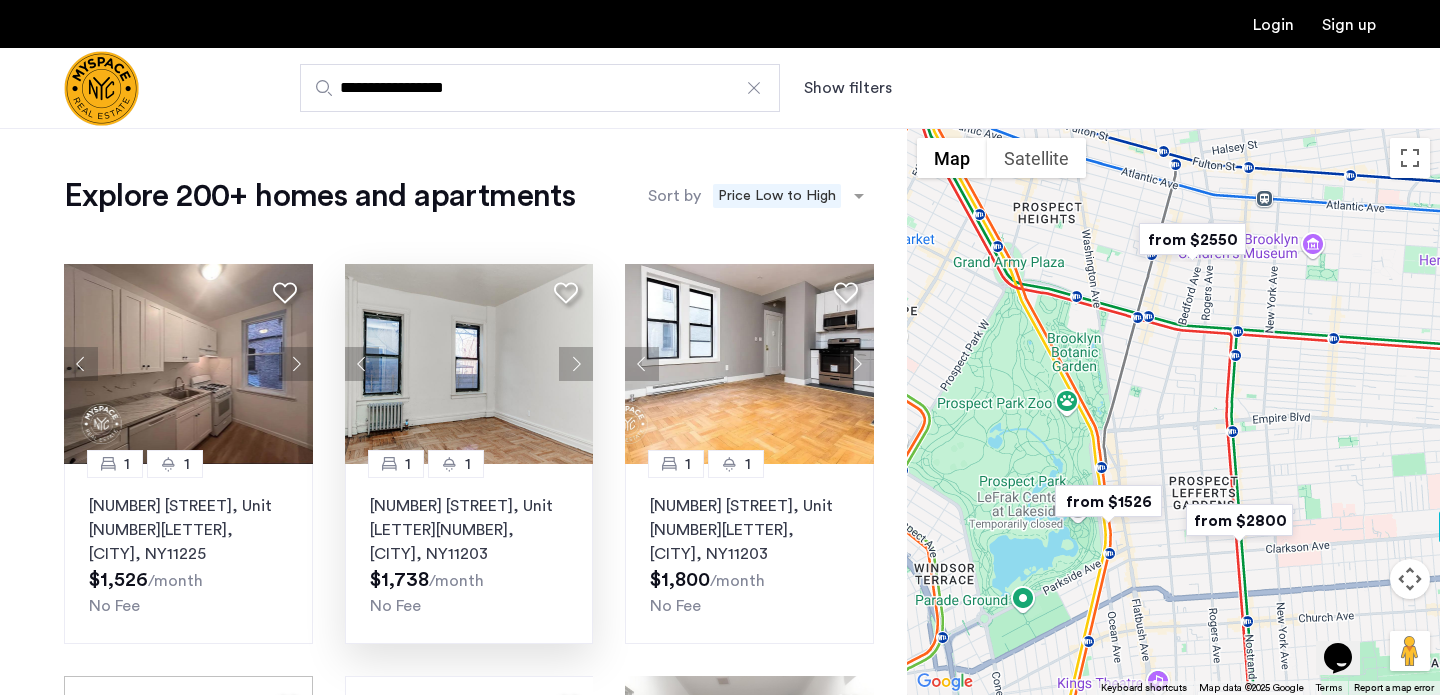 click 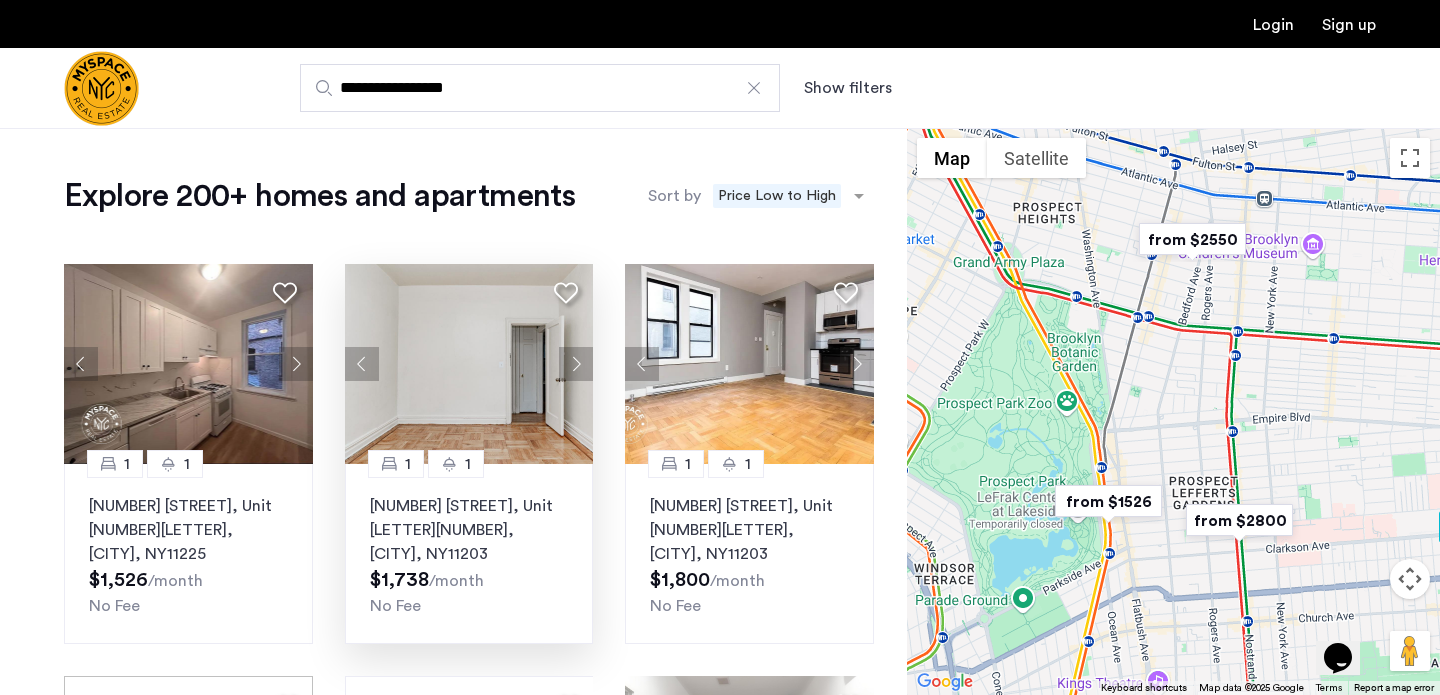 click 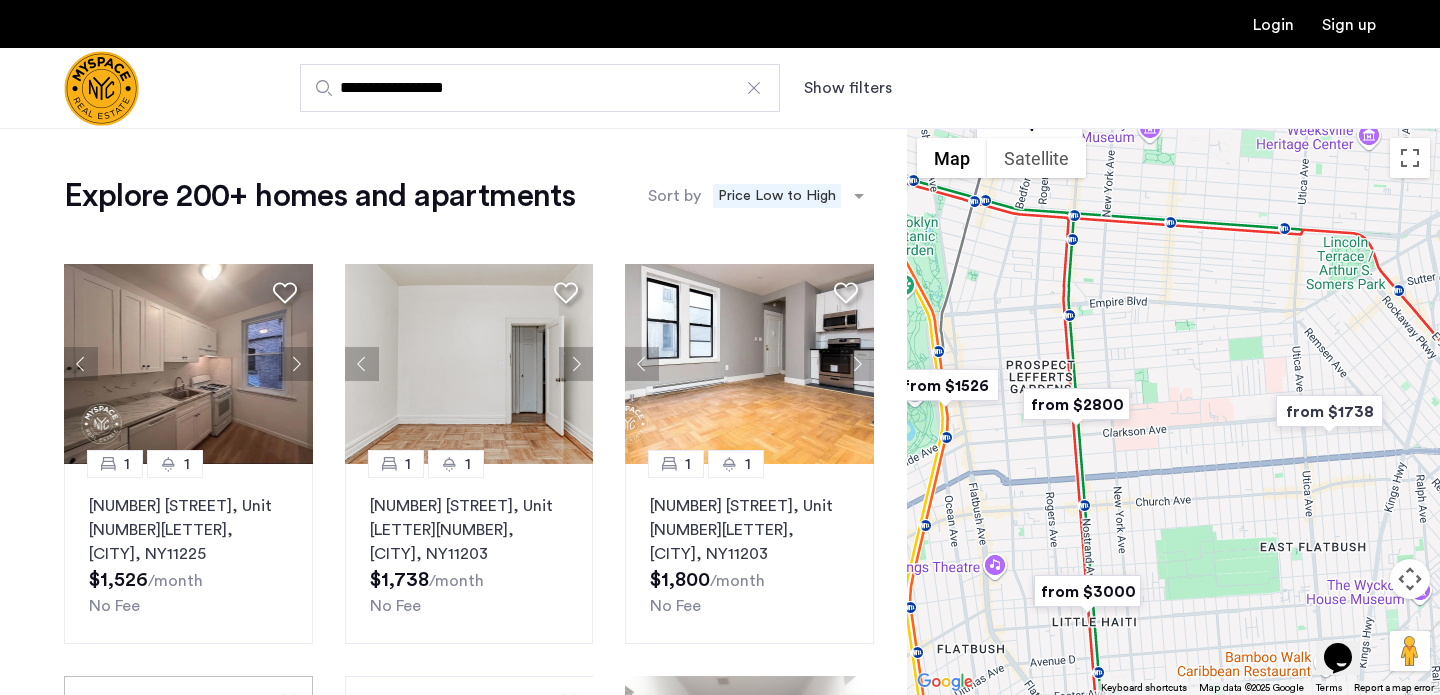 drag, startPoint x: 1153, startPoint y: 598, endPoint x: 980, endPoint y: 482, distance: 208.29066 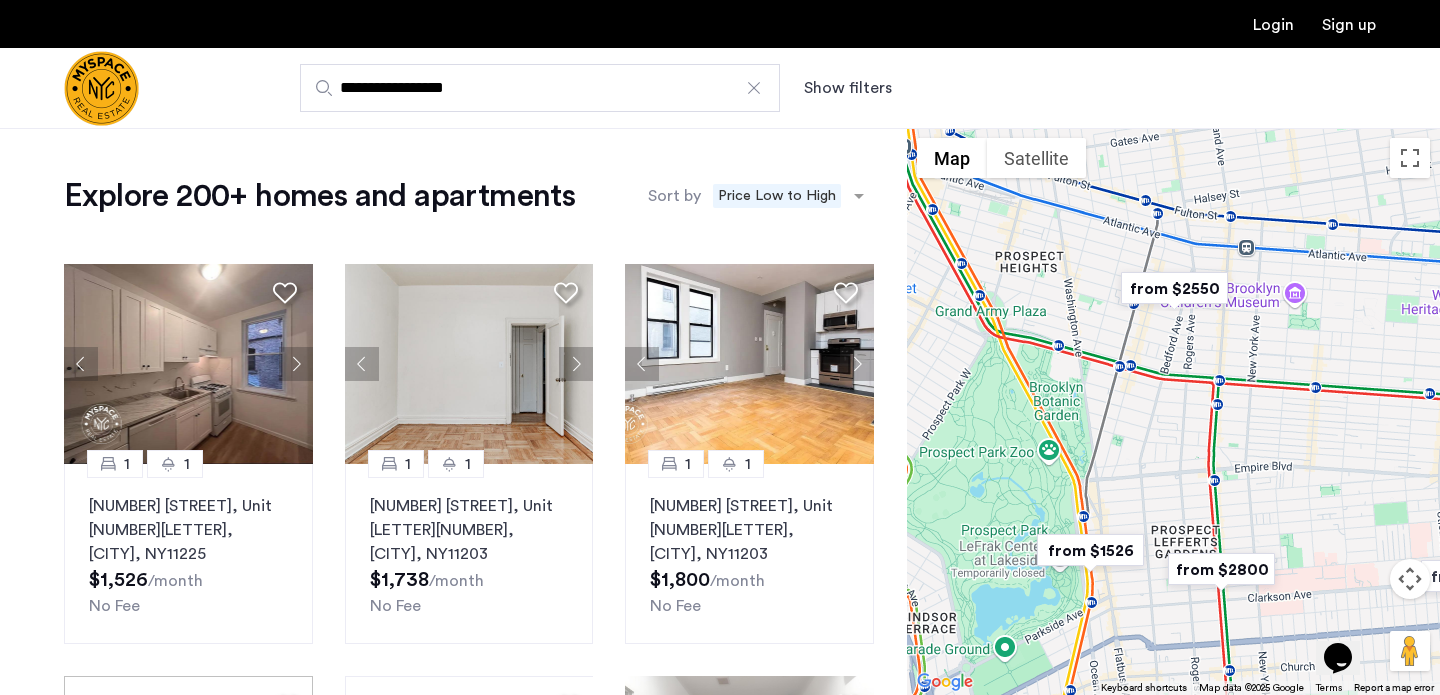 drag, startPoint x: 1048, startPoint y: 480, endPoint x: 1207, endPoint y: 655, distance: 236.4445 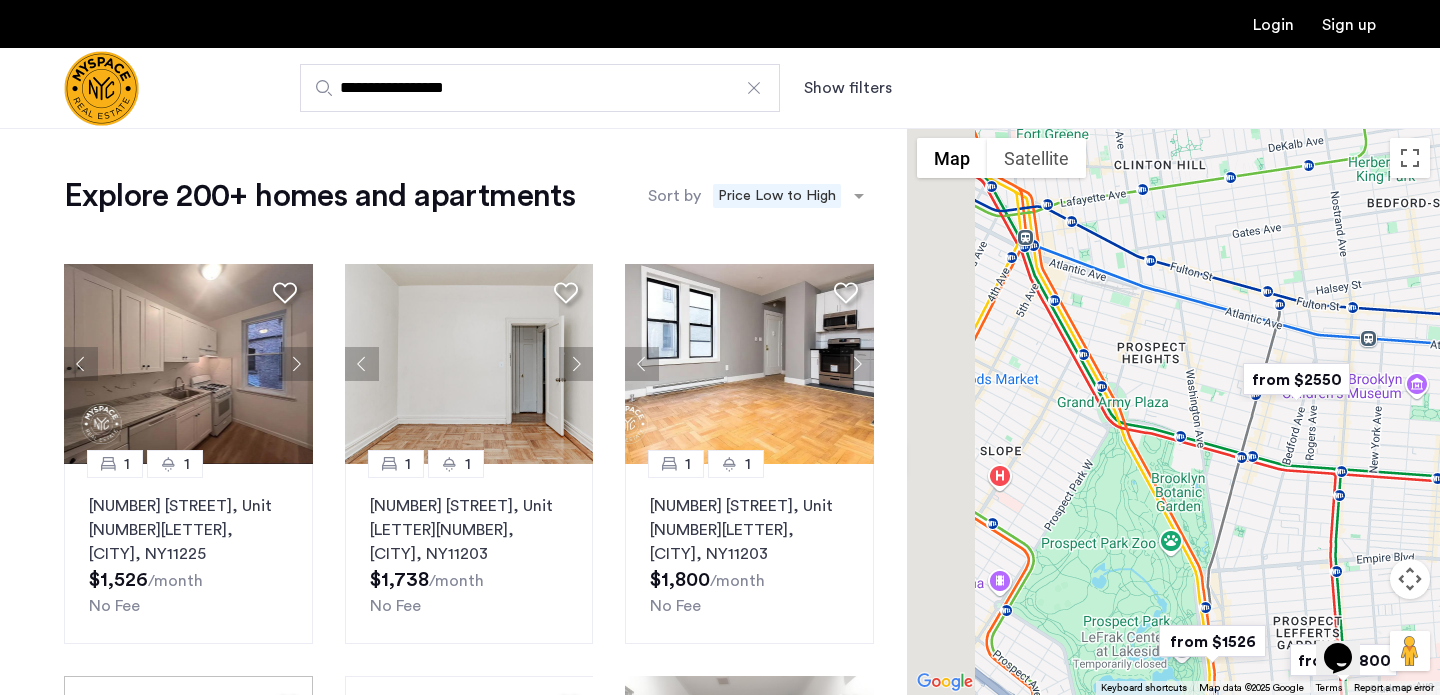 drag, startPoint x: 2489, startPoint y: 1077, endPoint x: 1359, endPoint y: 618, distance: 1219.6643 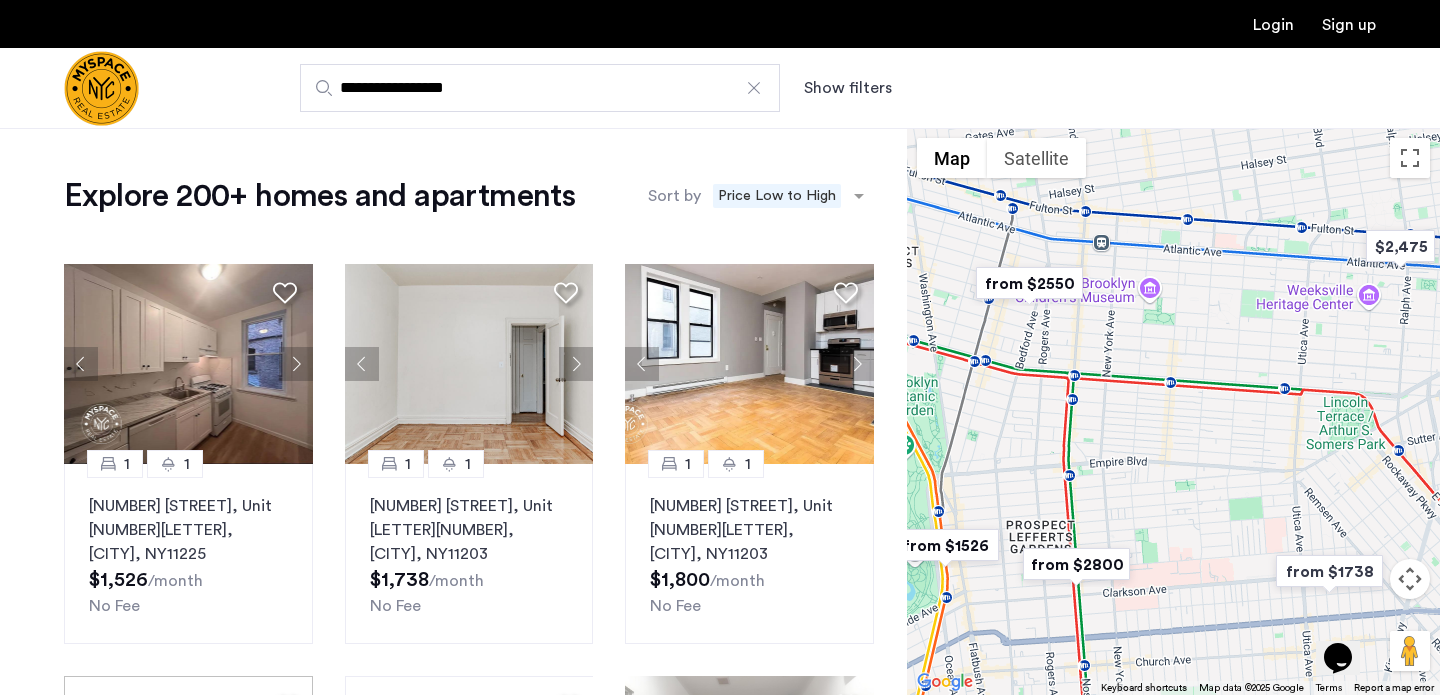 drag, startPoint x: 1027, startPoint y: 454, endPoint x: 1439, endPoint y: 497, distance: 414.23785 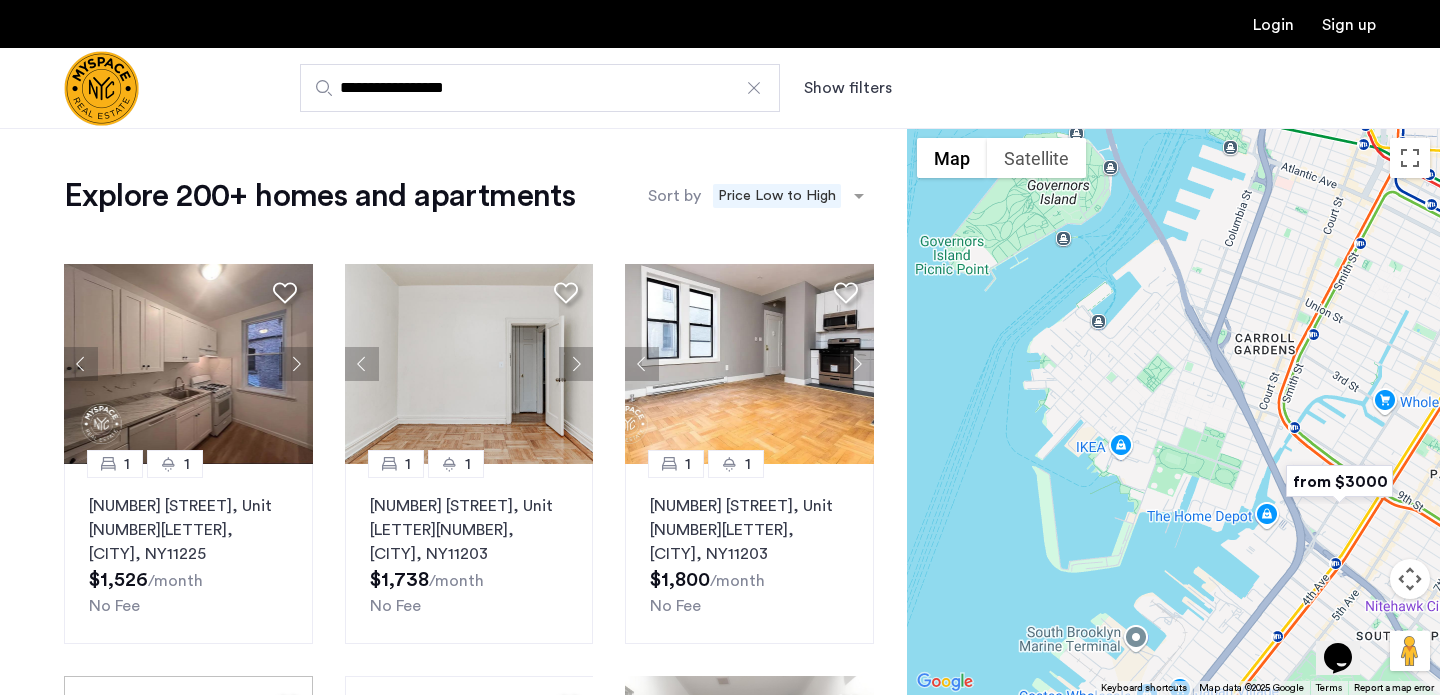 drag, startPoint x: 1258, startPoint y: 453, endPoint x: 1017, endPoint y: 433, distance: 241.82845 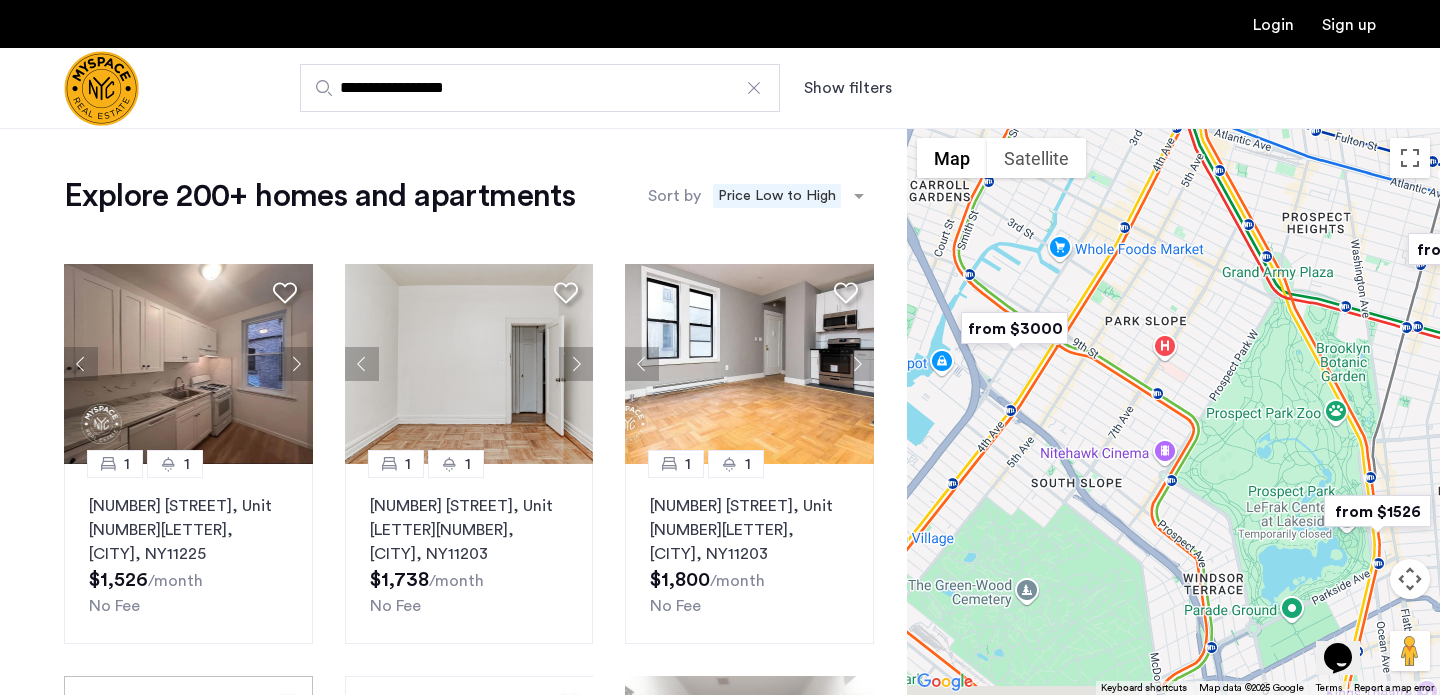 drag, startPoint x: 1083, startPoint y: 562, endPoint x: 1083, endPoint y: 327, distance: 235 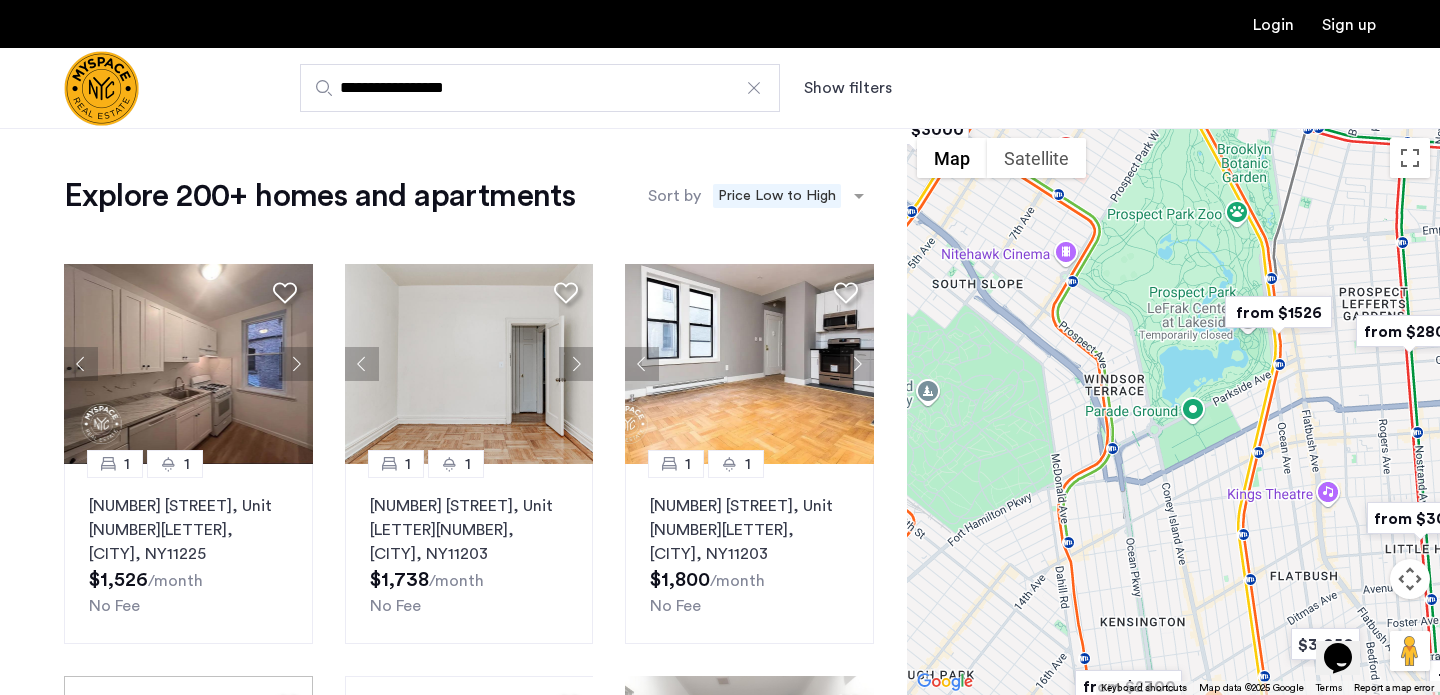 drag, startPoint x: 1226, startPoint y: 508, endPoint x: 1085, endPoint y: 508, distance: 141 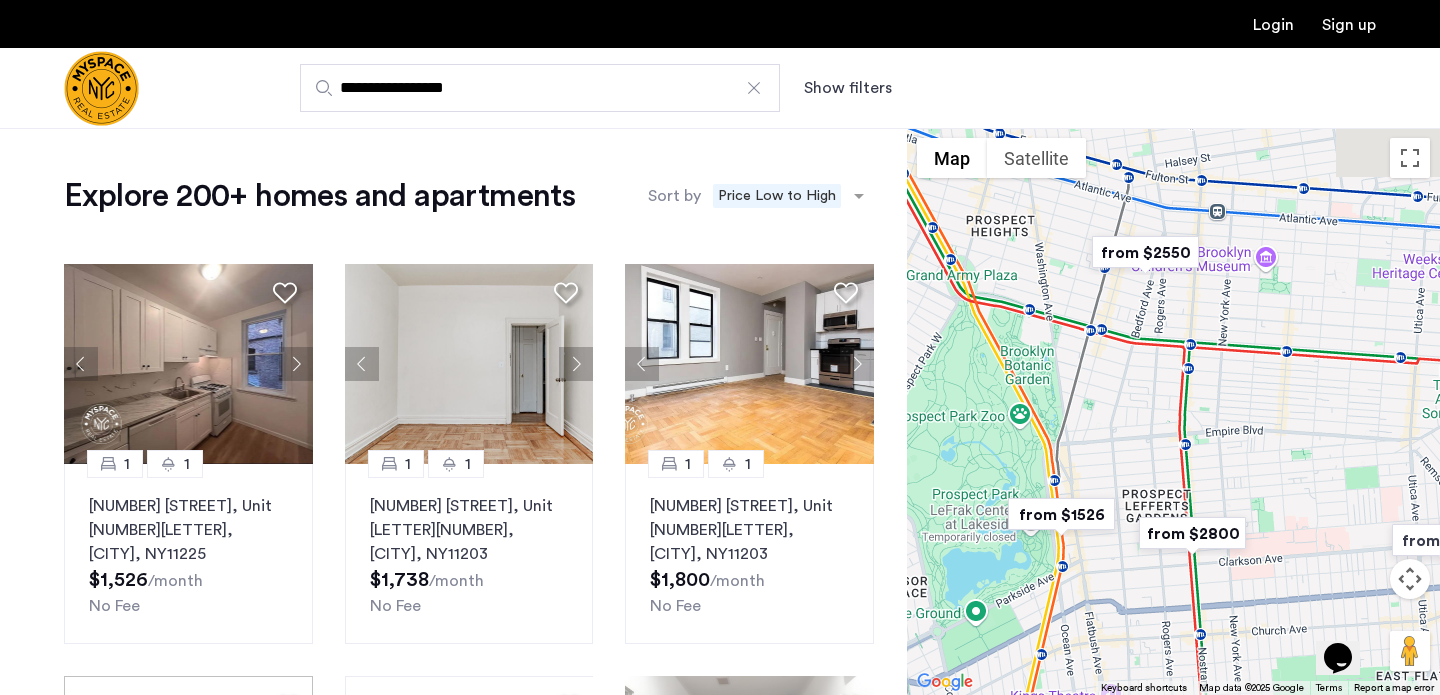 drag, startPoint x: 1245, startPoint y: 454, endPoint x: 1062, endPoint y: 684, distance: 293.92004 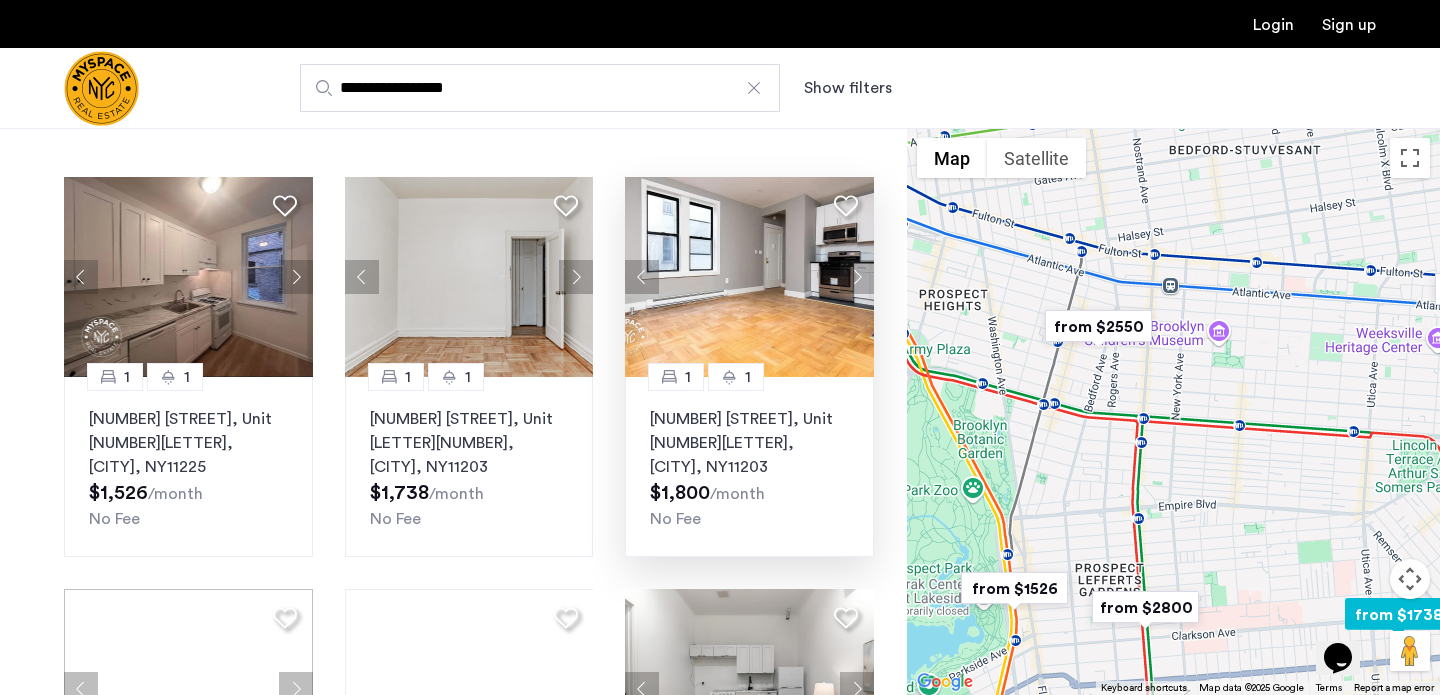 scroll, scrollTop: 92, scrollLeft: 0, axis: vertical 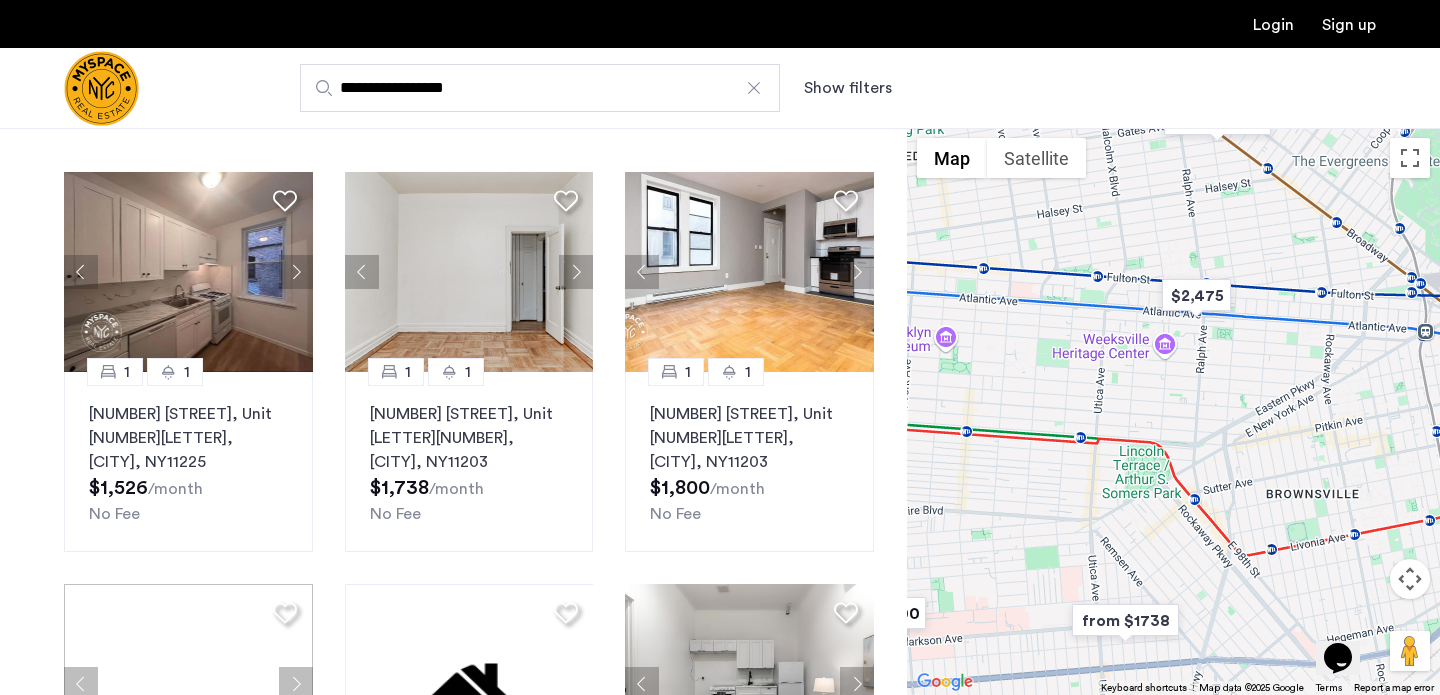 drag, startPoint x: 1271, startPoint y: 472, endPoint x: 965, endPoint y: 499, distance: 307.18887 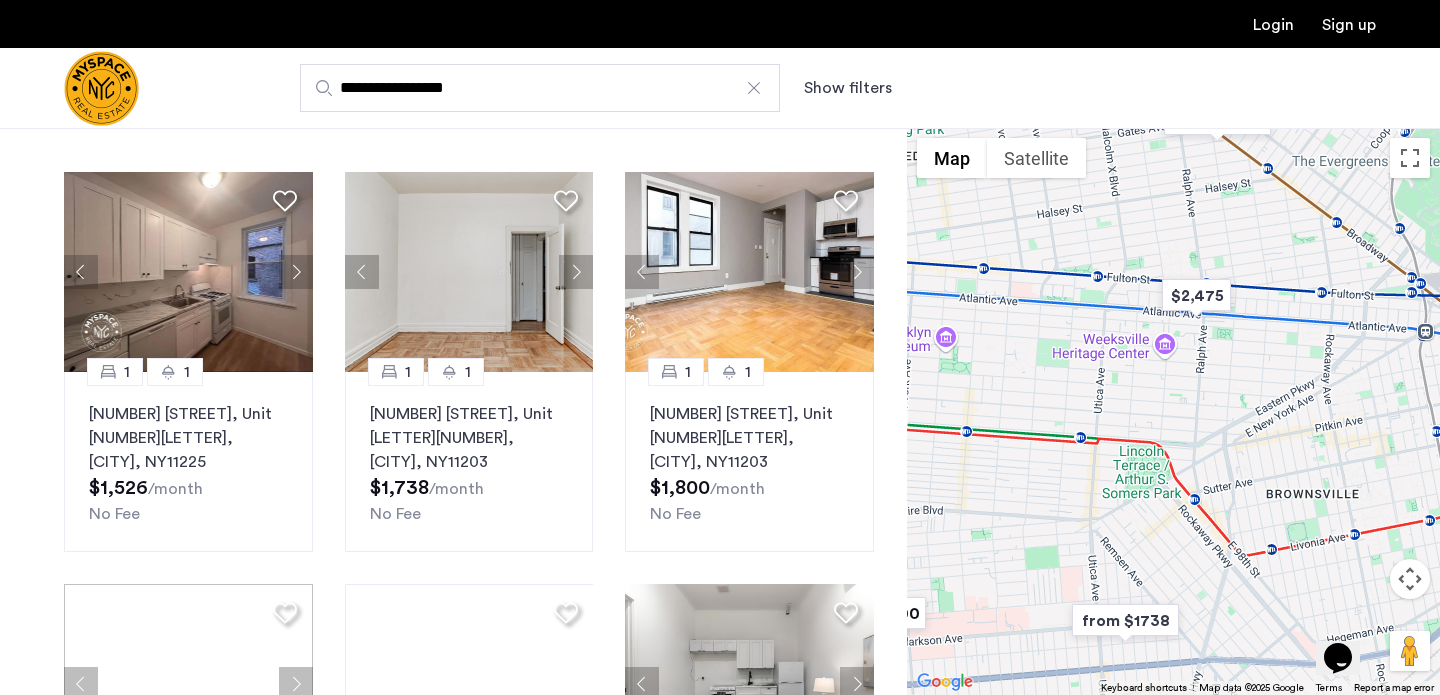 click at bounding box center [1173, 411] 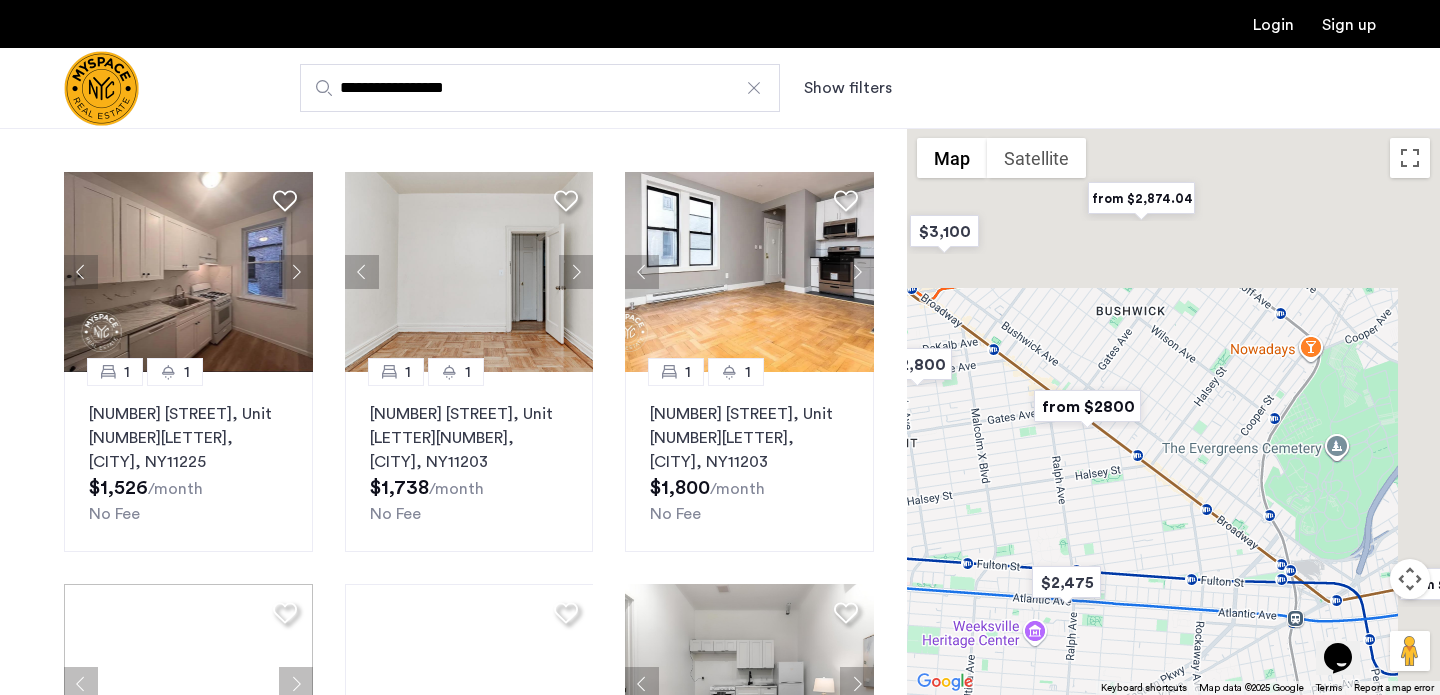 drag, startPoint x: 1240, startPoint y: 456, endPoint x: 1142, endPoint y: 719, distance: 280.66528 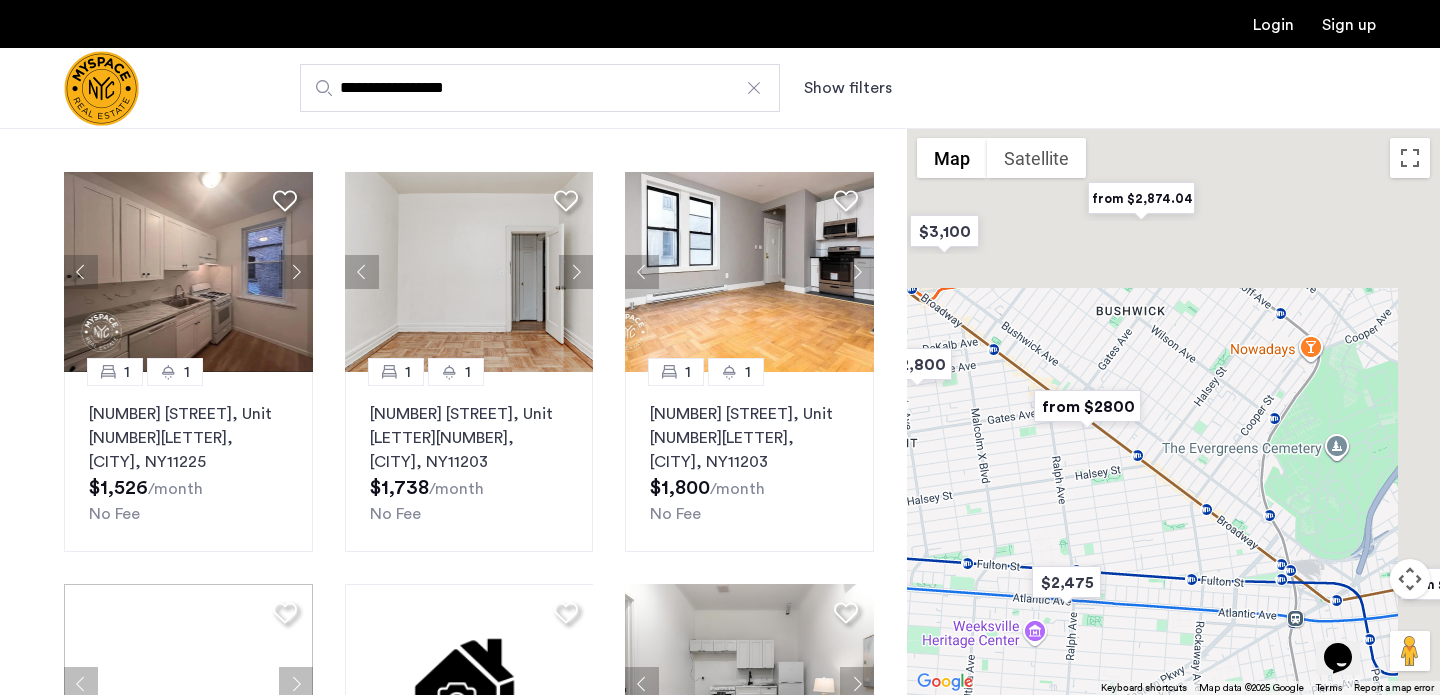 click on "**********" at bounding box center [720, 255] 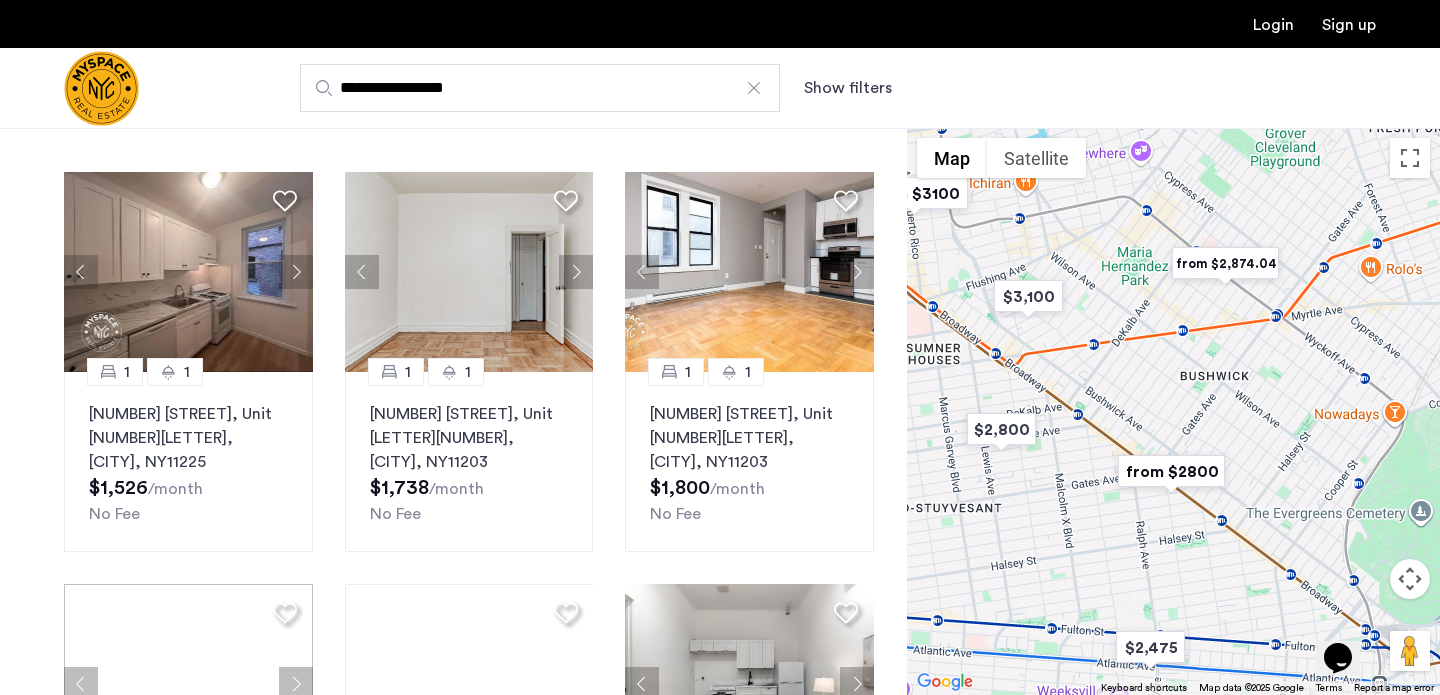 drag, startPoint x: 1150, startPoint y: 352, endPoint x: 1248, endPoint y: 420, distance: 119.28118 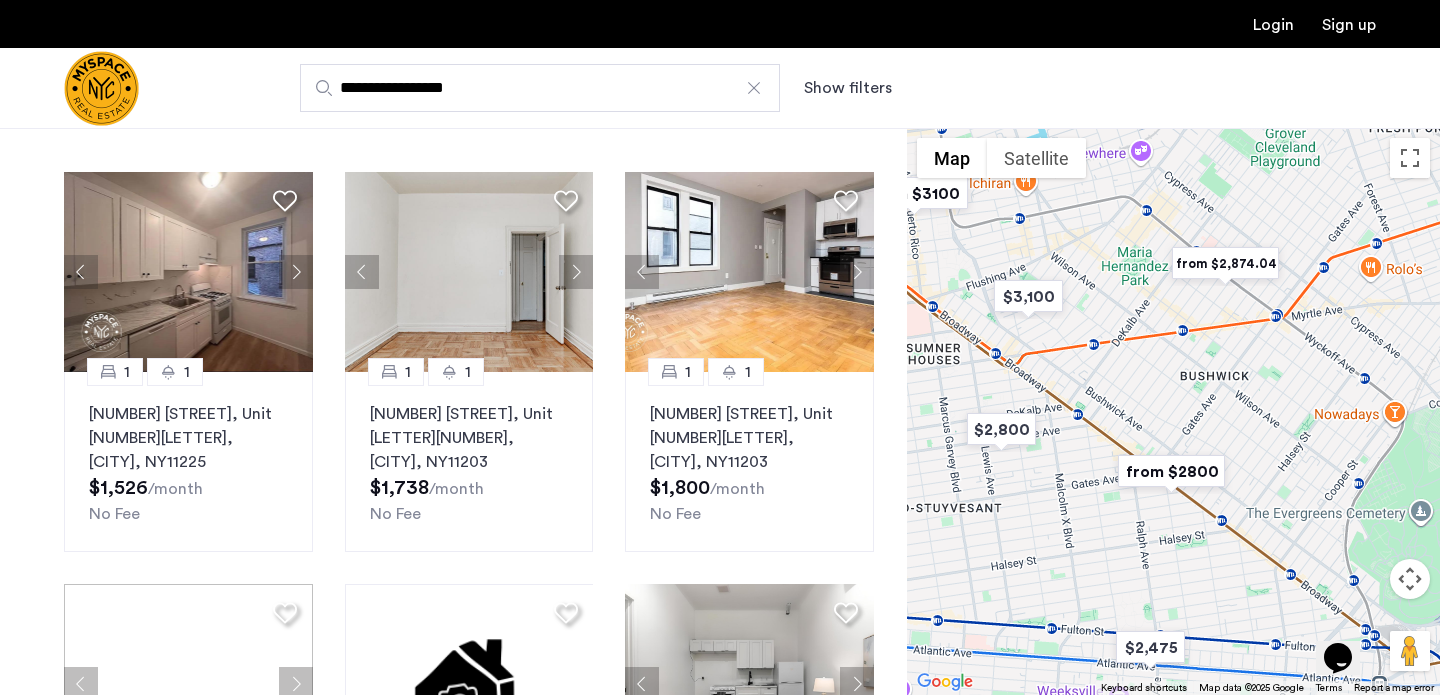 click at bounding box center (1173, 411) 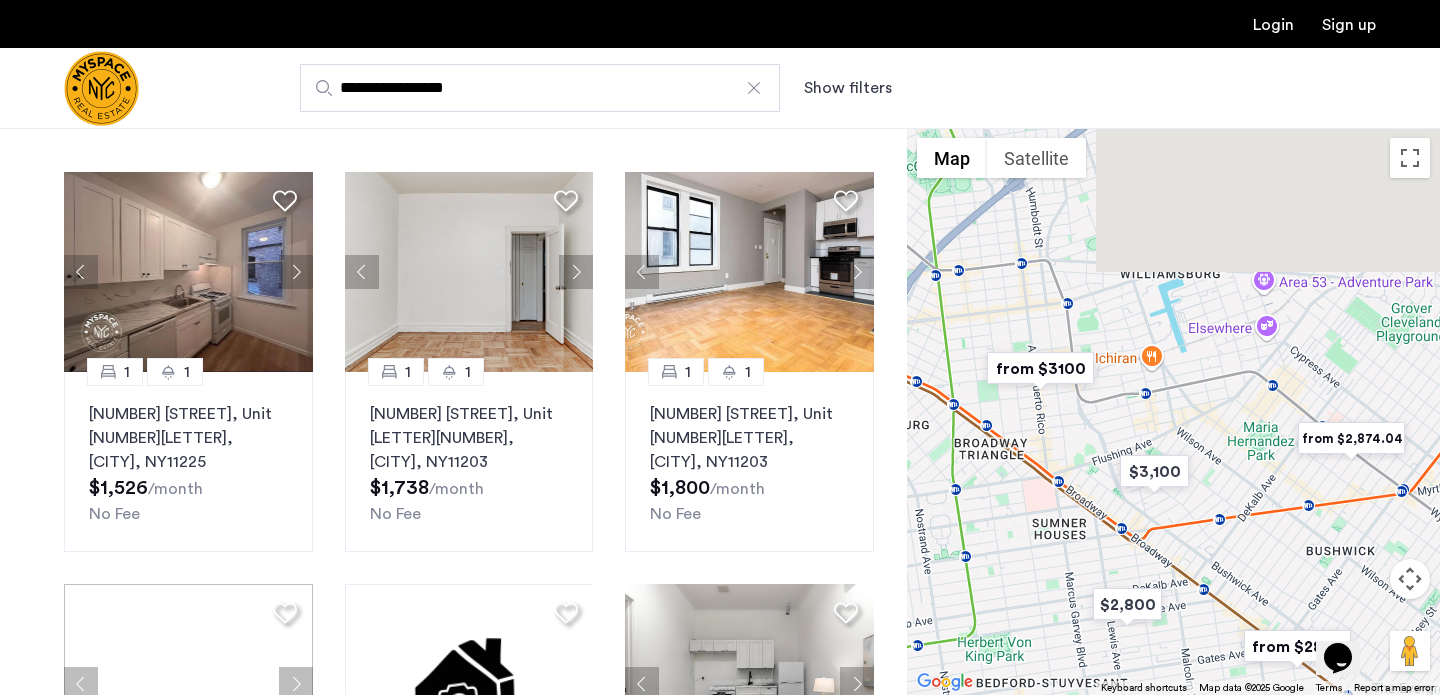 drag, startPoint x: 1169, startPoint y: 388, endPoint x: 1302, endPoint y: 578, distance: 231.92456 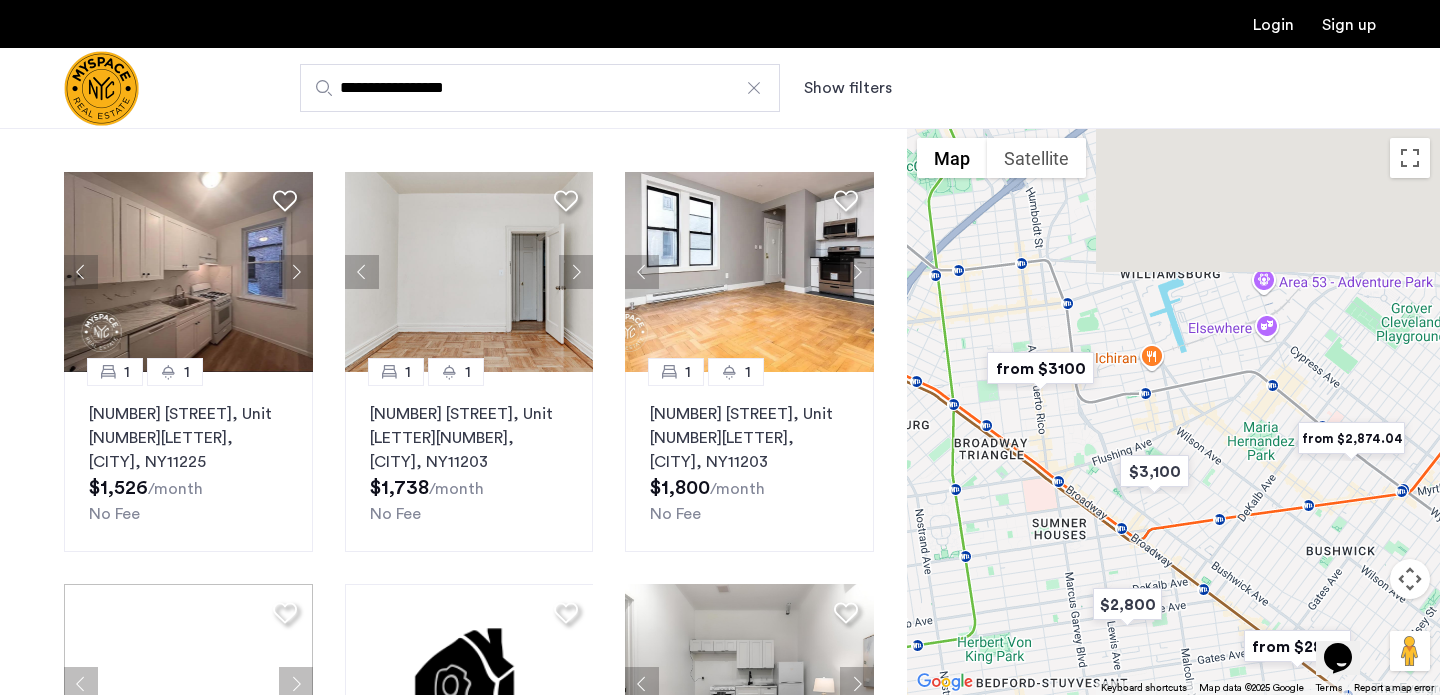 click at bounding box center (1173, 411) 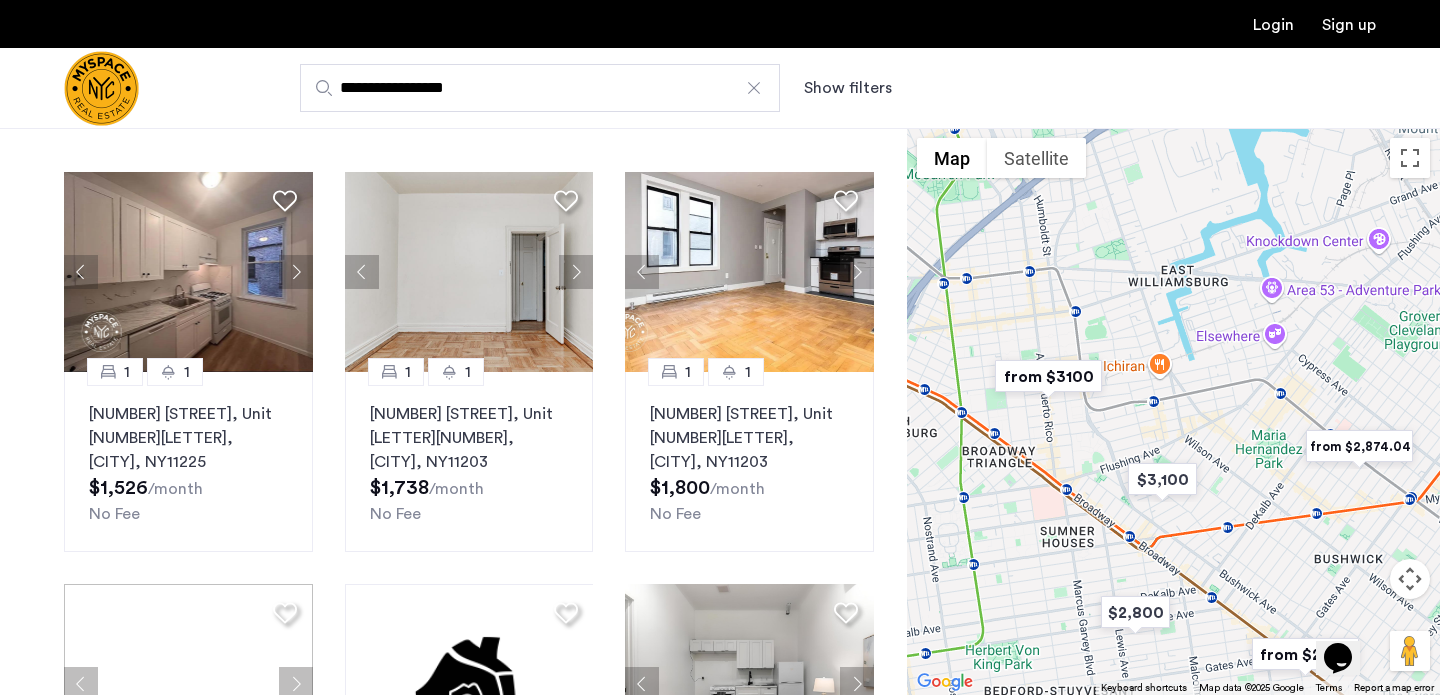 drag, startPoint x: 1193, startPoint y: 412, endPoint x: 1379, endPoint y: 552, distance: 232.80034 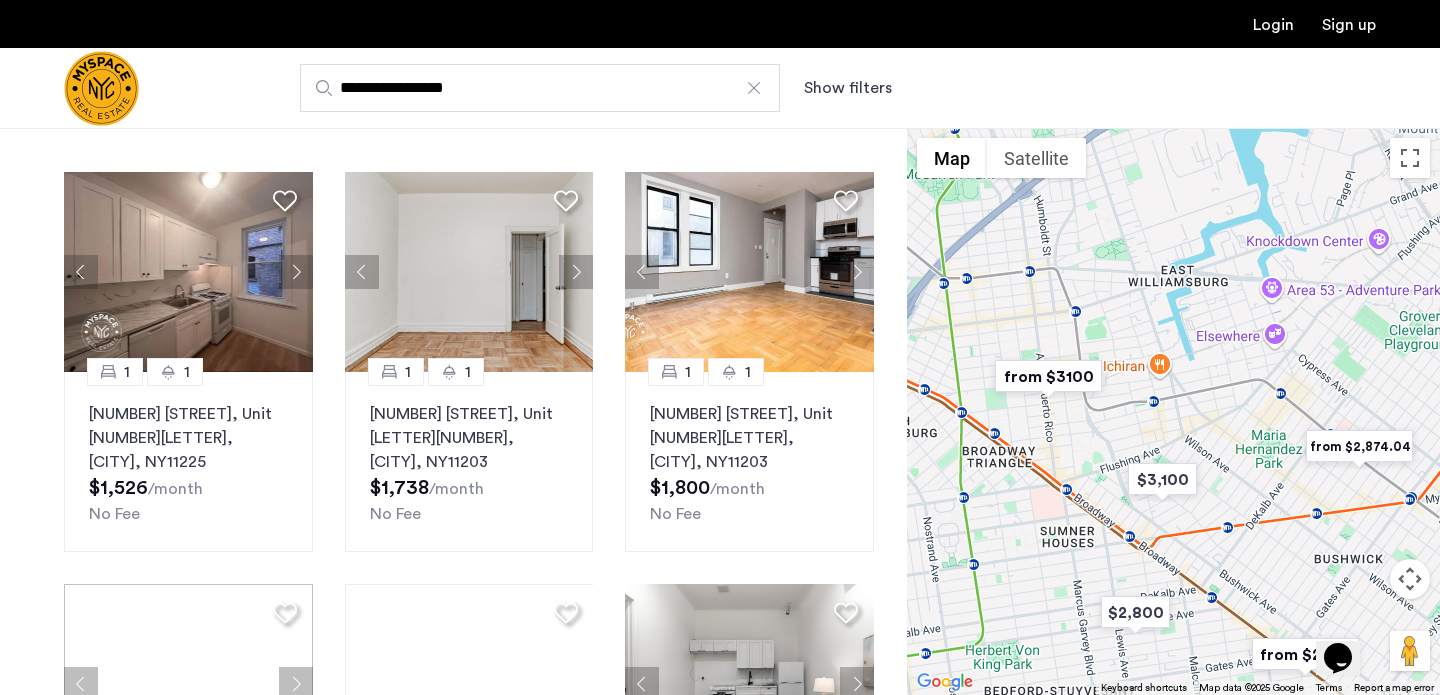 click at bounding box center [1173, 411] 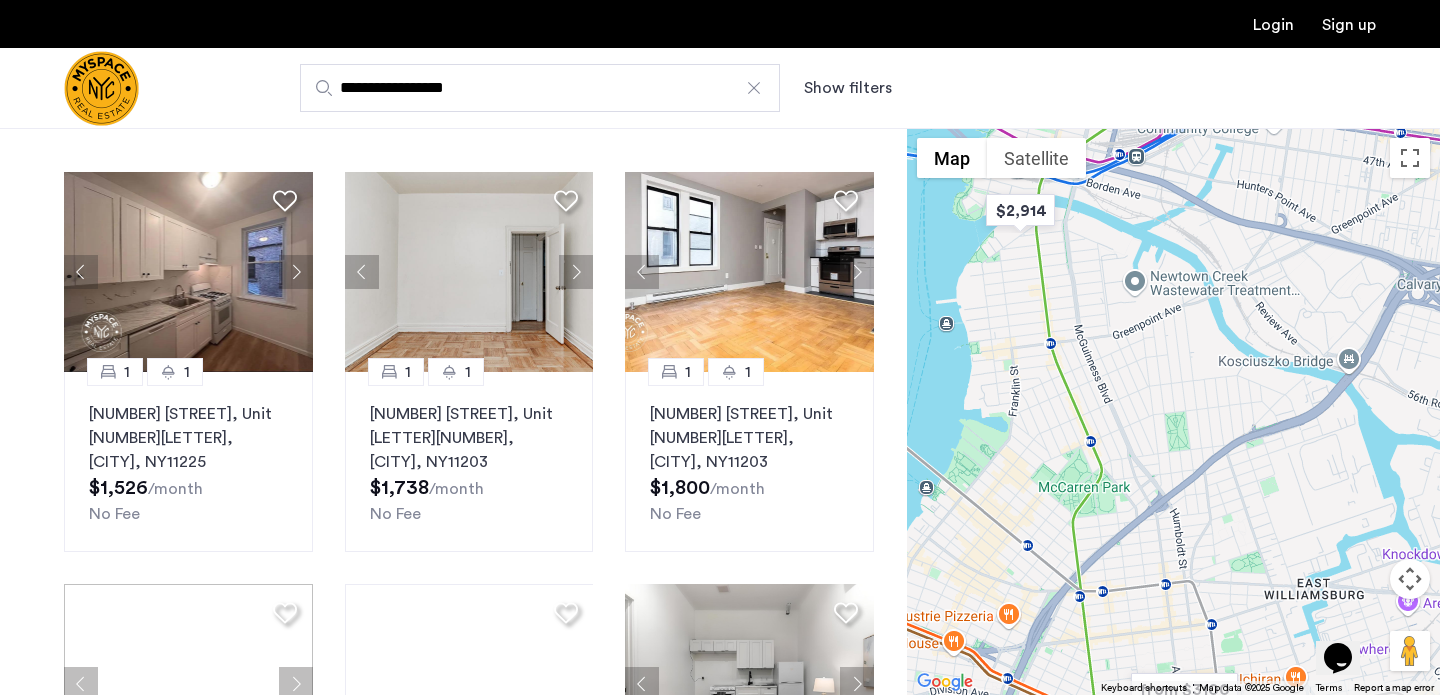 drag, startPoint x: 1363, startPoint y: 400, endPoint x: 1274, endPoint y: 609, distance: 227.16074 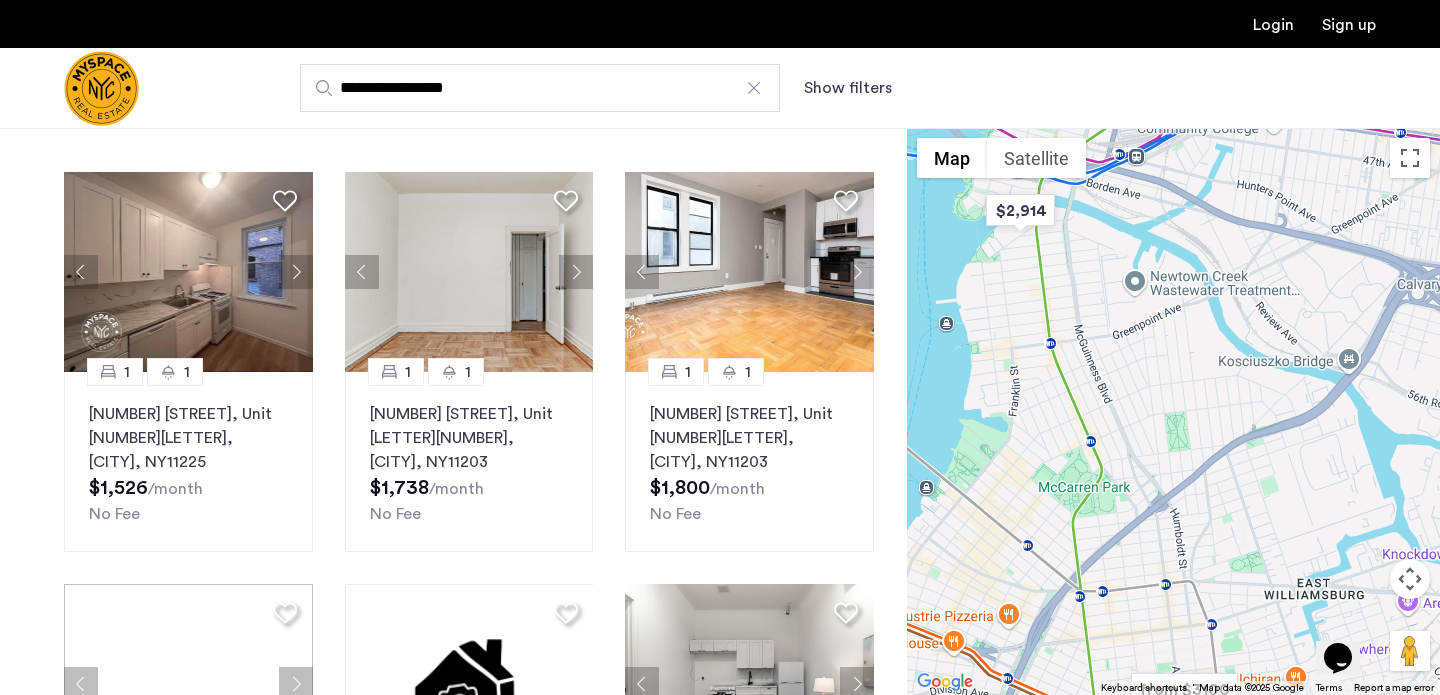 click at bounding box center (1173, 411) 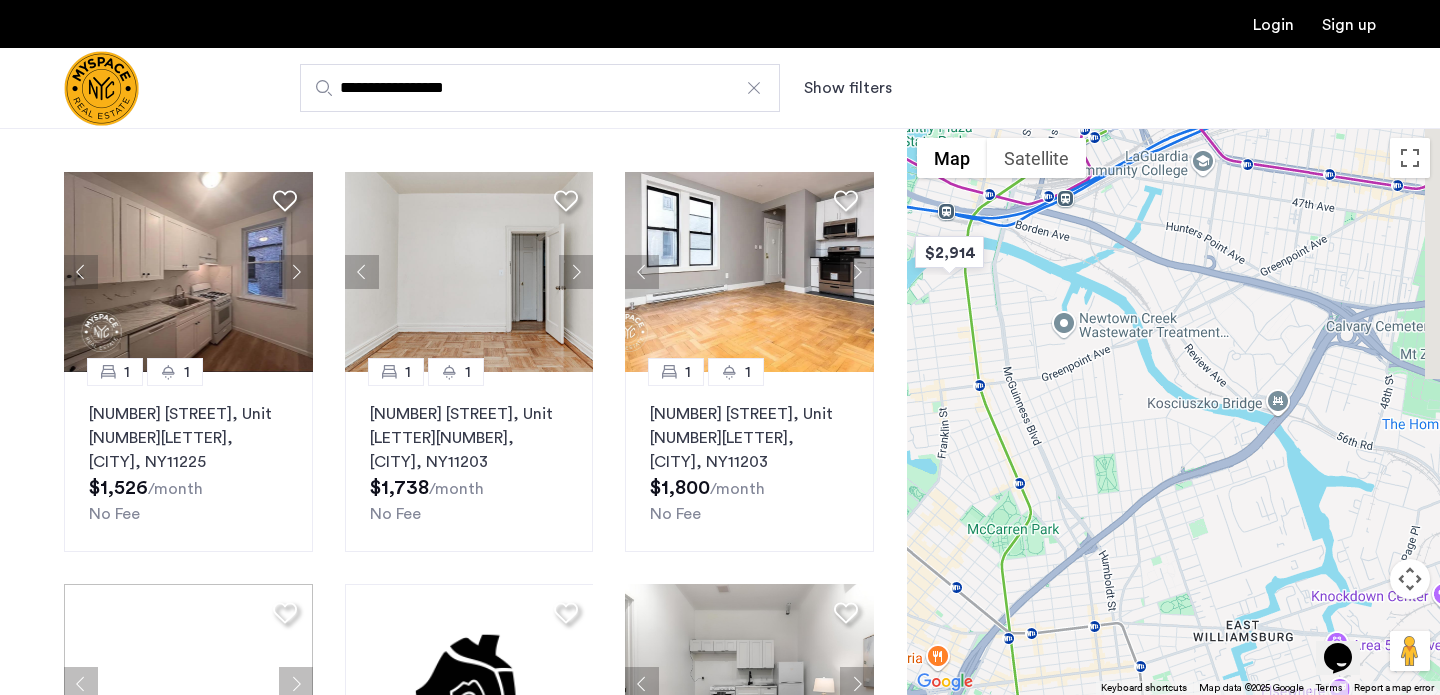 drag, startPoint x: 1206, startPoint y: 512, endPoint x: 1044, endPoint y: 444, distance: 175.69292 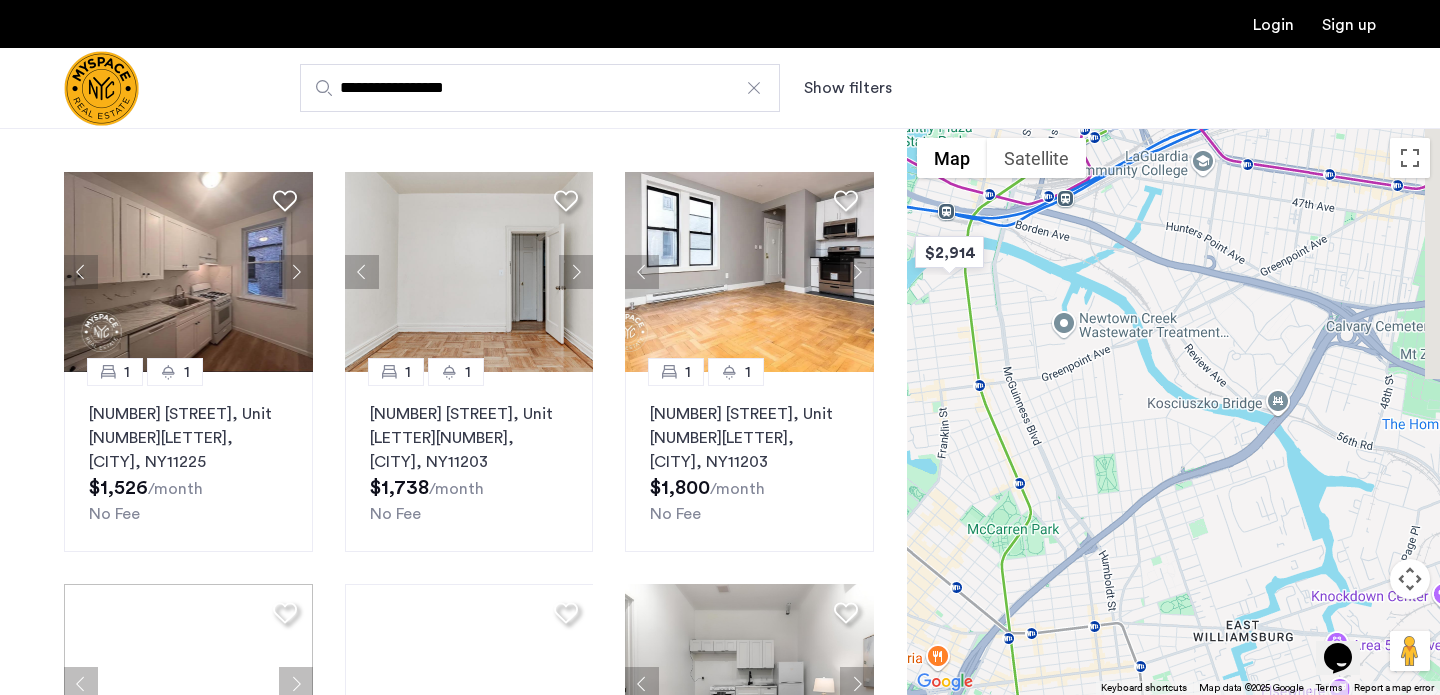 click at bounding box center (1173, 411) 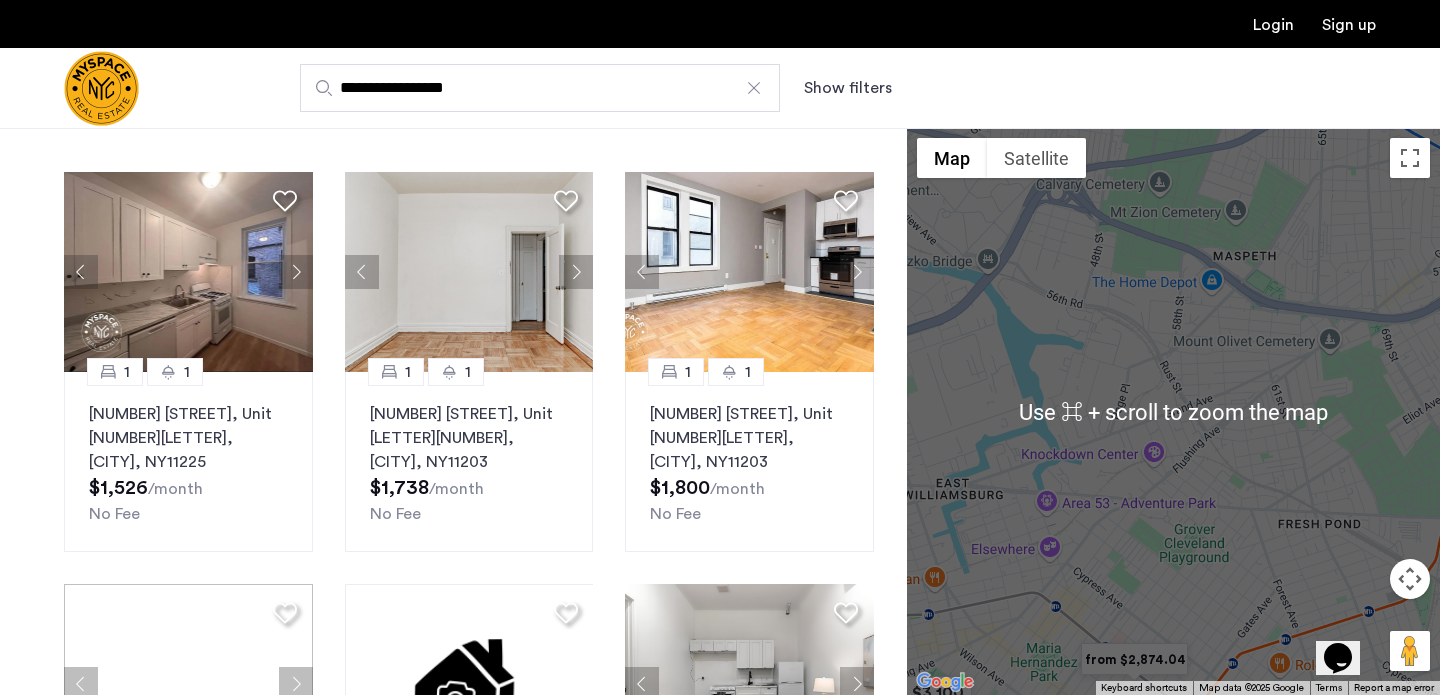 scroll, scrollTop: 106, scrollLeft: 0, axis: vertical 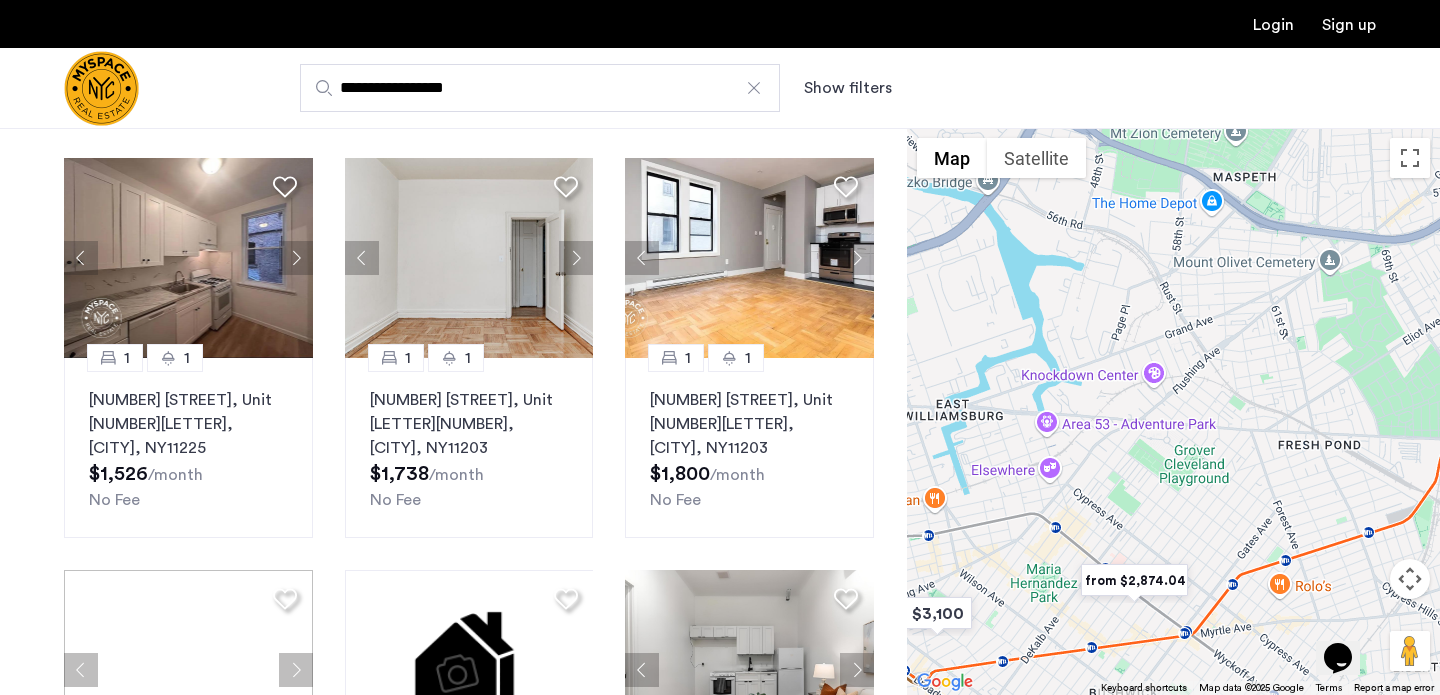 drag, startPoint x: 1094, startPoint y: 574, endPoint x: 1088, endPoint y: 398, distance: 176.10225 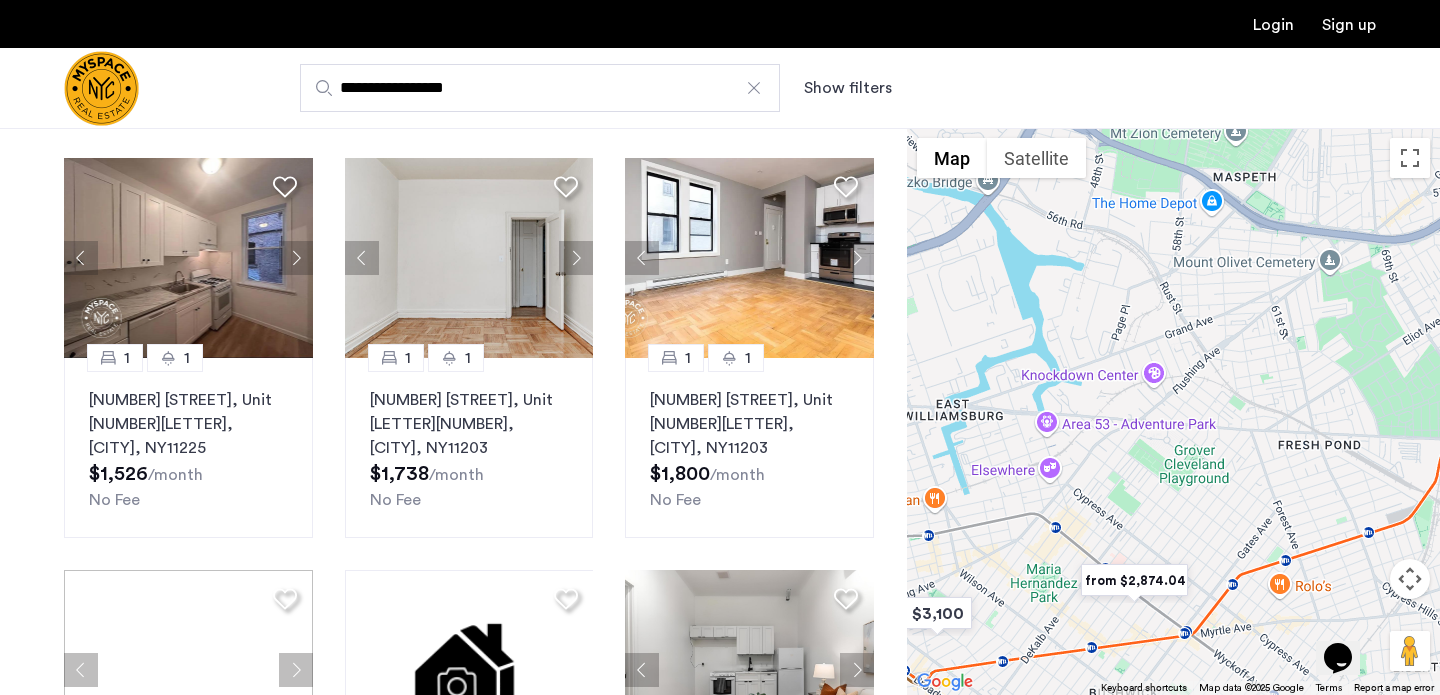 click at bounding box center (1173, 411) 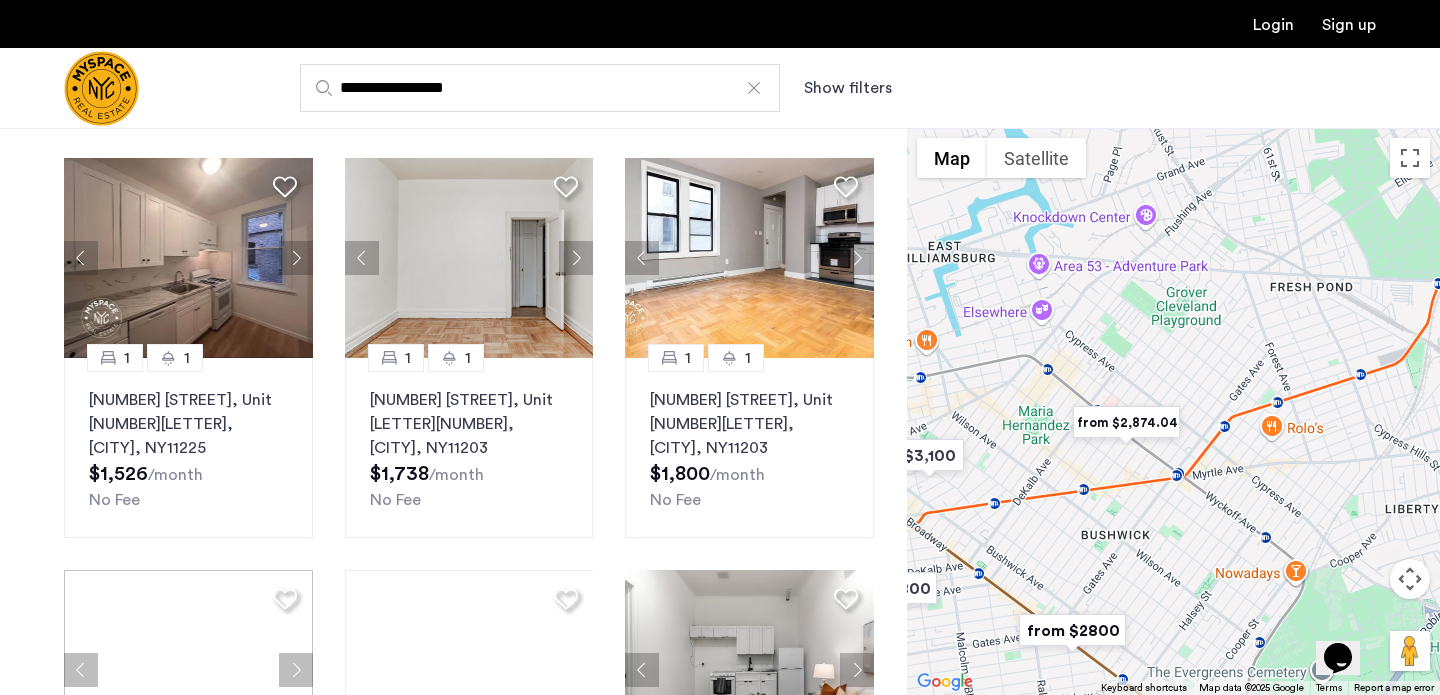 scroll, scrollTop: 179, scrollLeft: 0, axis: vertical 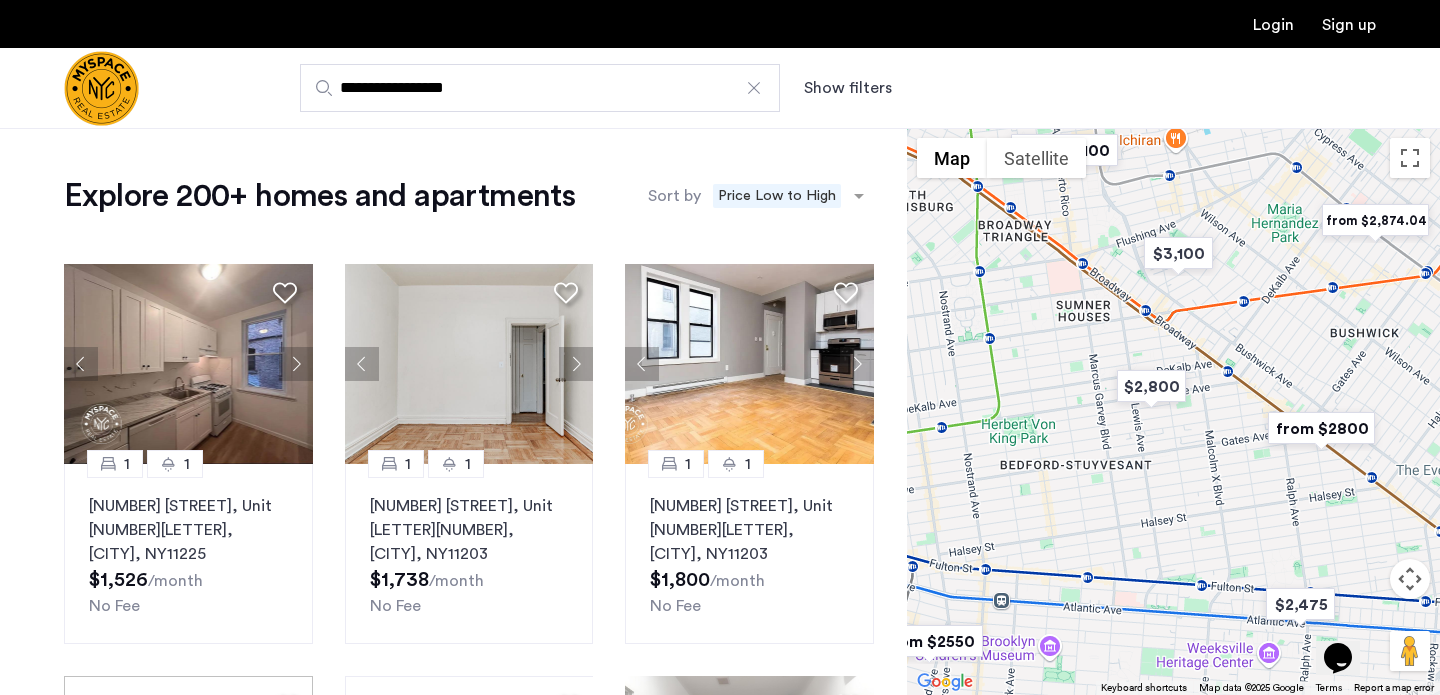 drag, startPoint x: 1127, startPoint y: 491, endPoint x: 1378, endPoint y: 285, distance: 324.71063 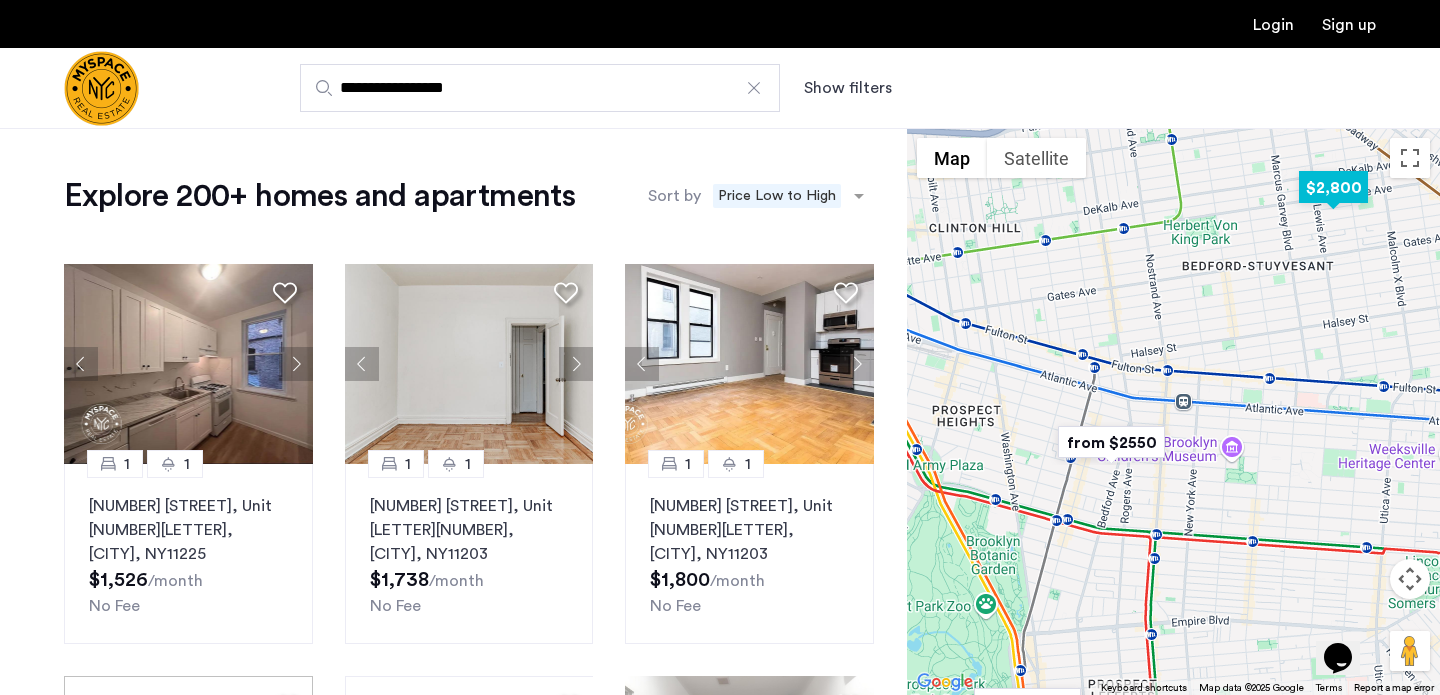 drag, startPoint x: 1186, startPoint y: 389, endPoint x: 1368, endPoint y: 193, distance: 267.46964 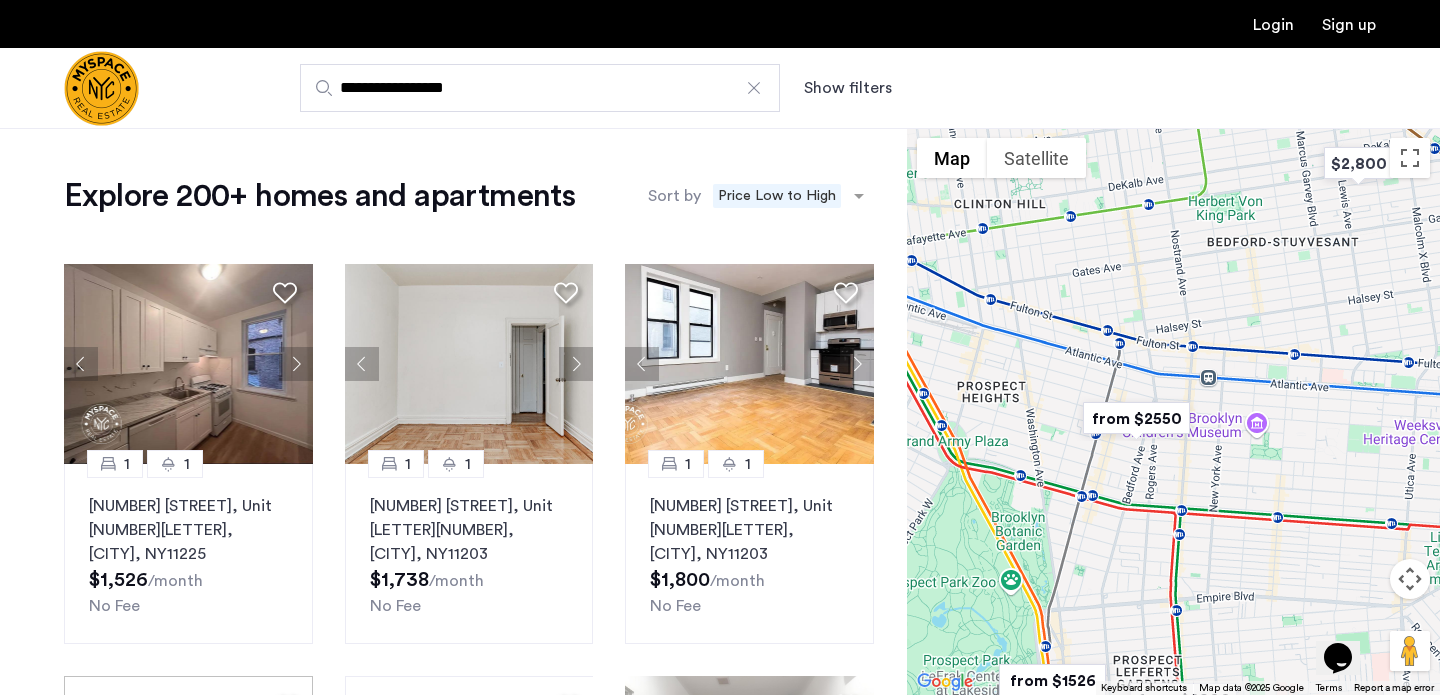 drag, startPoint x: 1072, startPoint y: 411, endPoint x: 1184, endPoint y: 222, distance: 219.69296 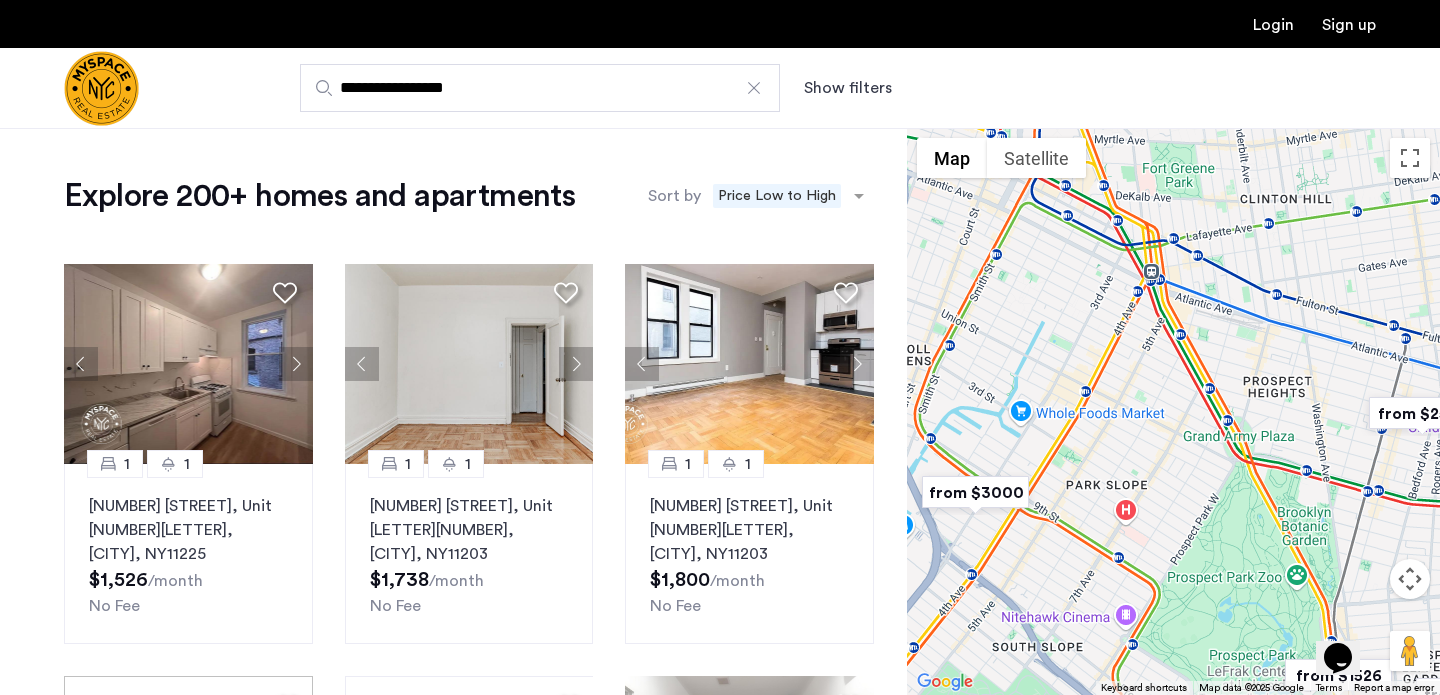 drag, startPoint x: 1152, startPoint y: 371, endPoint x: 1326, endPoint y: 572, distance: 265.85147 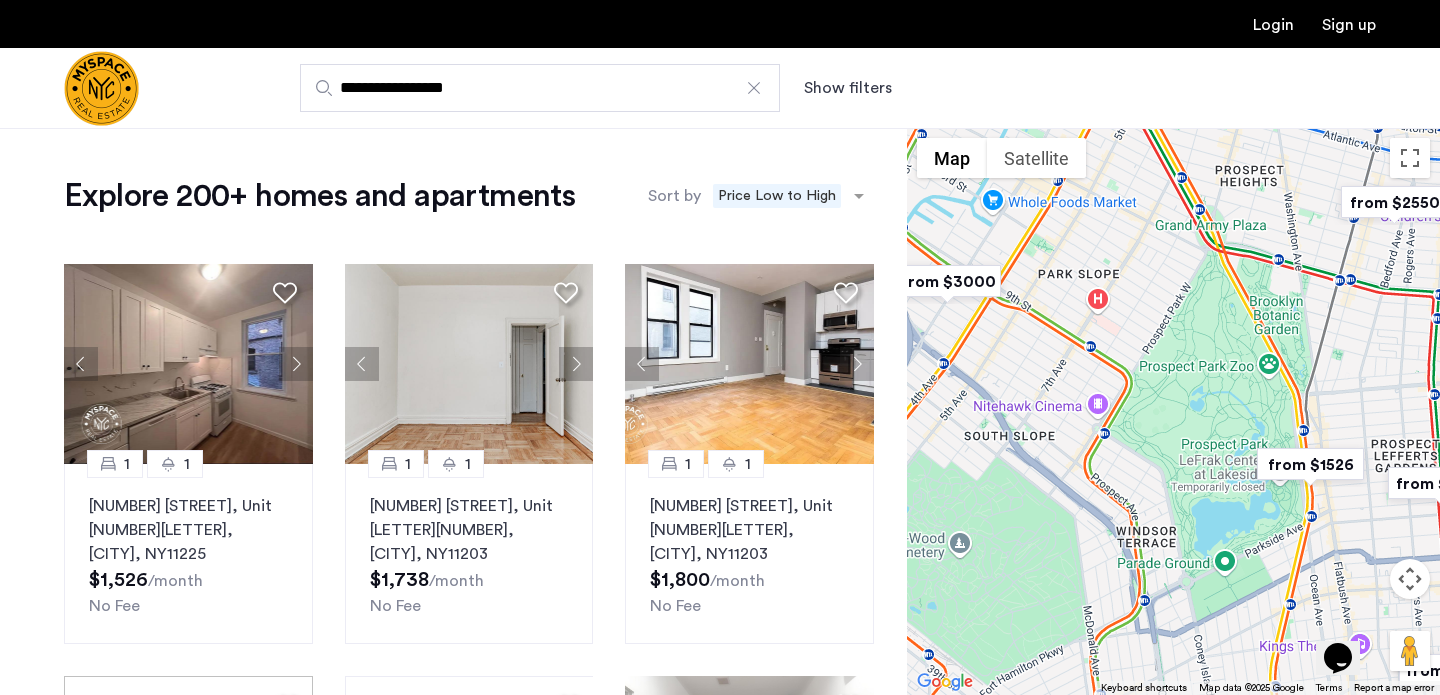 drag, startPoint x: 1156, startPoint y: 511, endPoint x: 1040, endPoint y: 186, distance: 345.08115 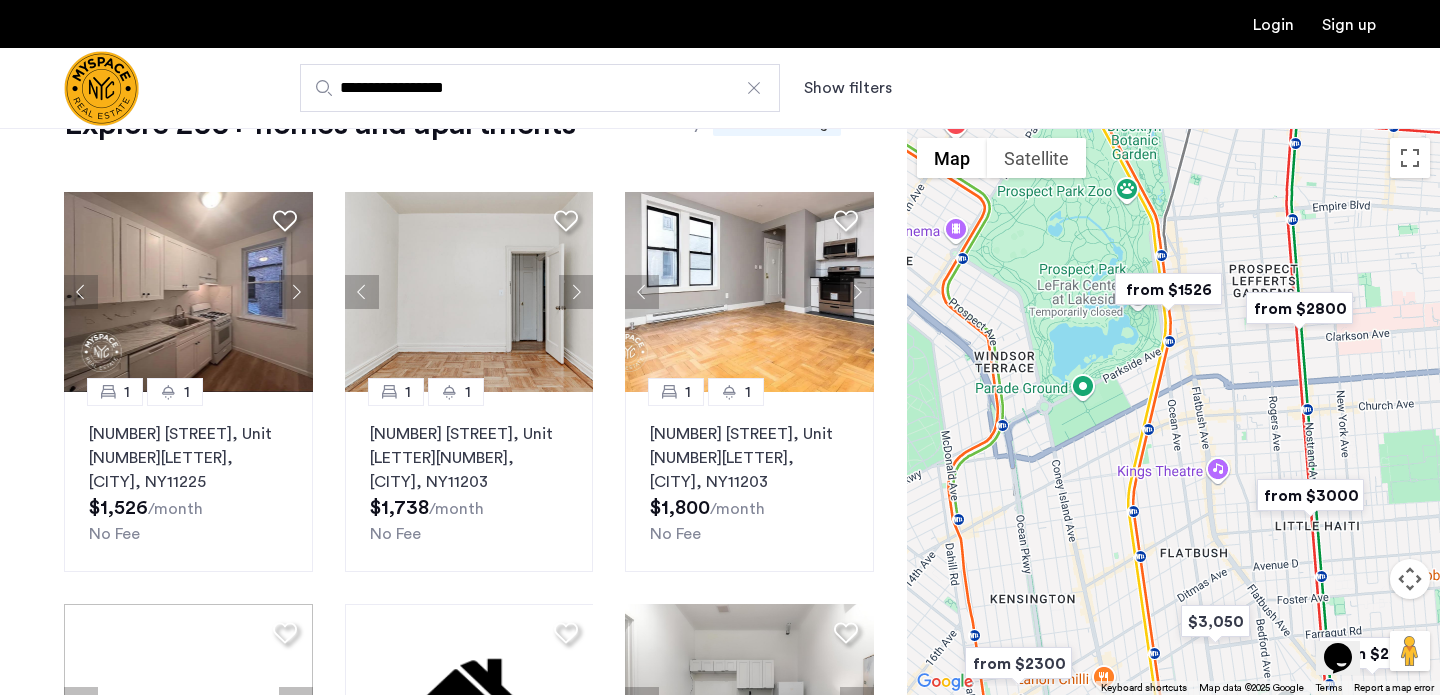 scroll, scrollTop: 0, scrollLeft: 0, axis: both 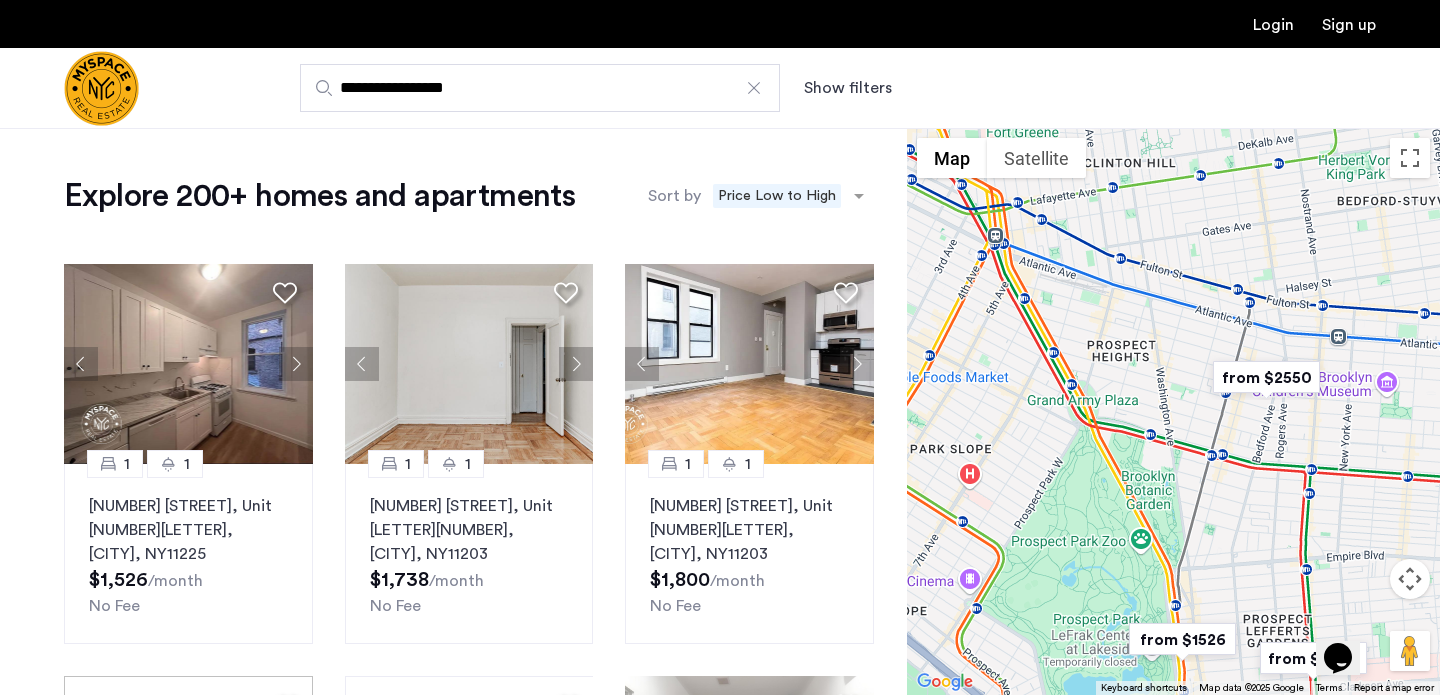 drag, startPoint x: 1050, startPoint y: 387, endPoint x: 1064, endPoint y: 742, distance: 355.27594 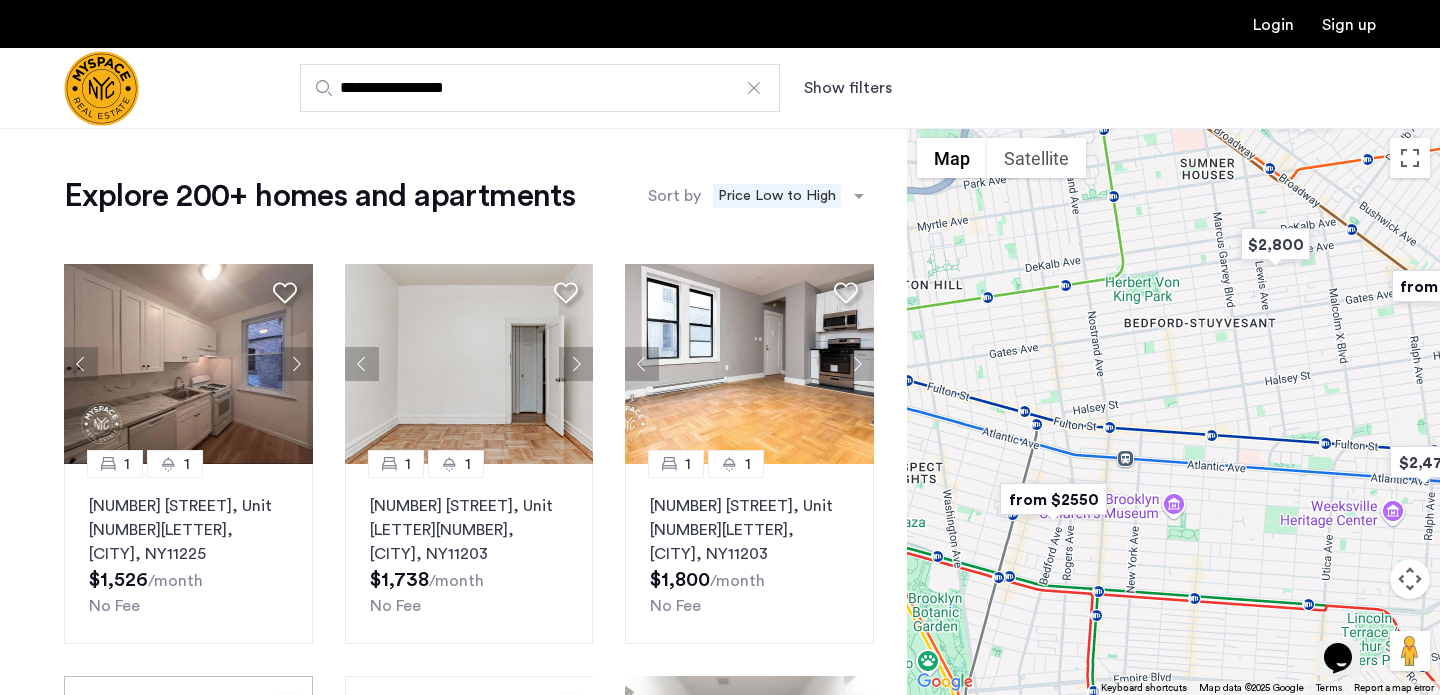 drag, startPoint x: 1212, startPoint y: 548, endPoint x: 1007, endPoint y: 704, distance: 257.6063 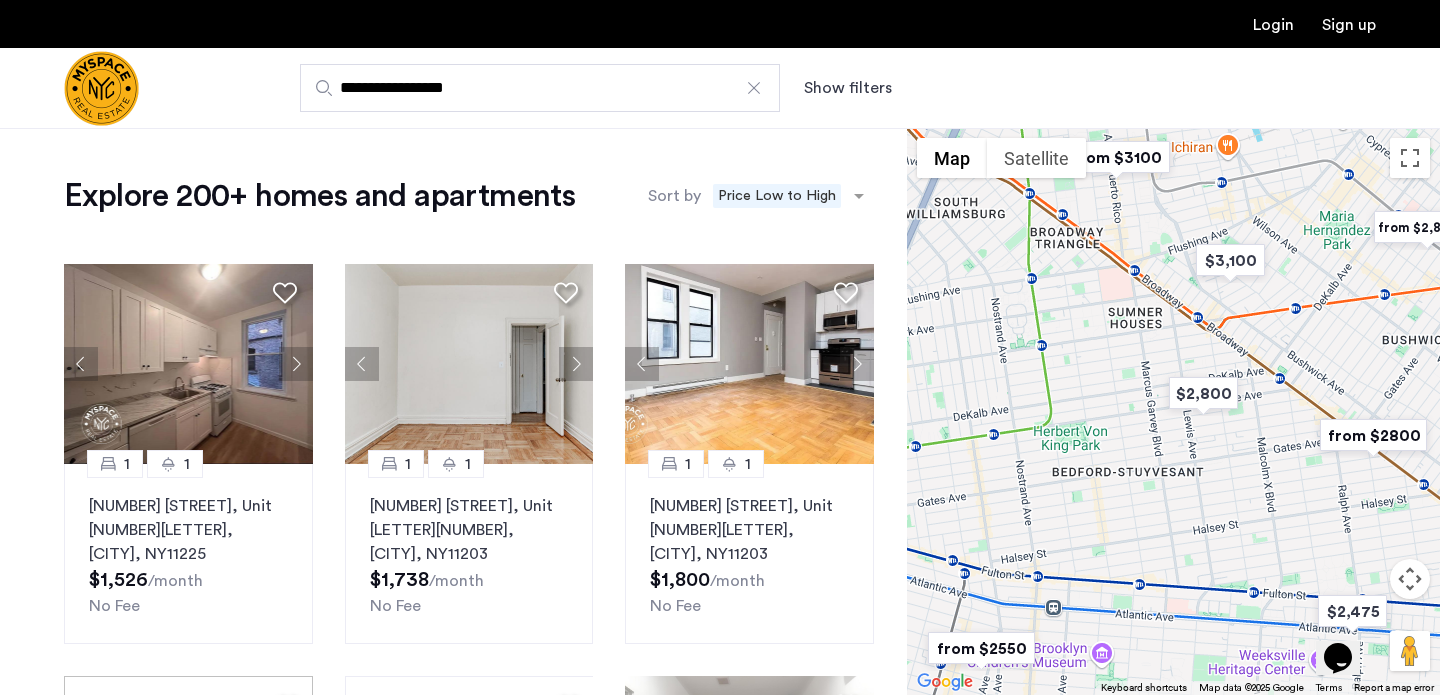 drag, startPoint x: 1101, startPoint y: 553, endPoint x: 1121, endPoint y: 736, distance: 184.08965 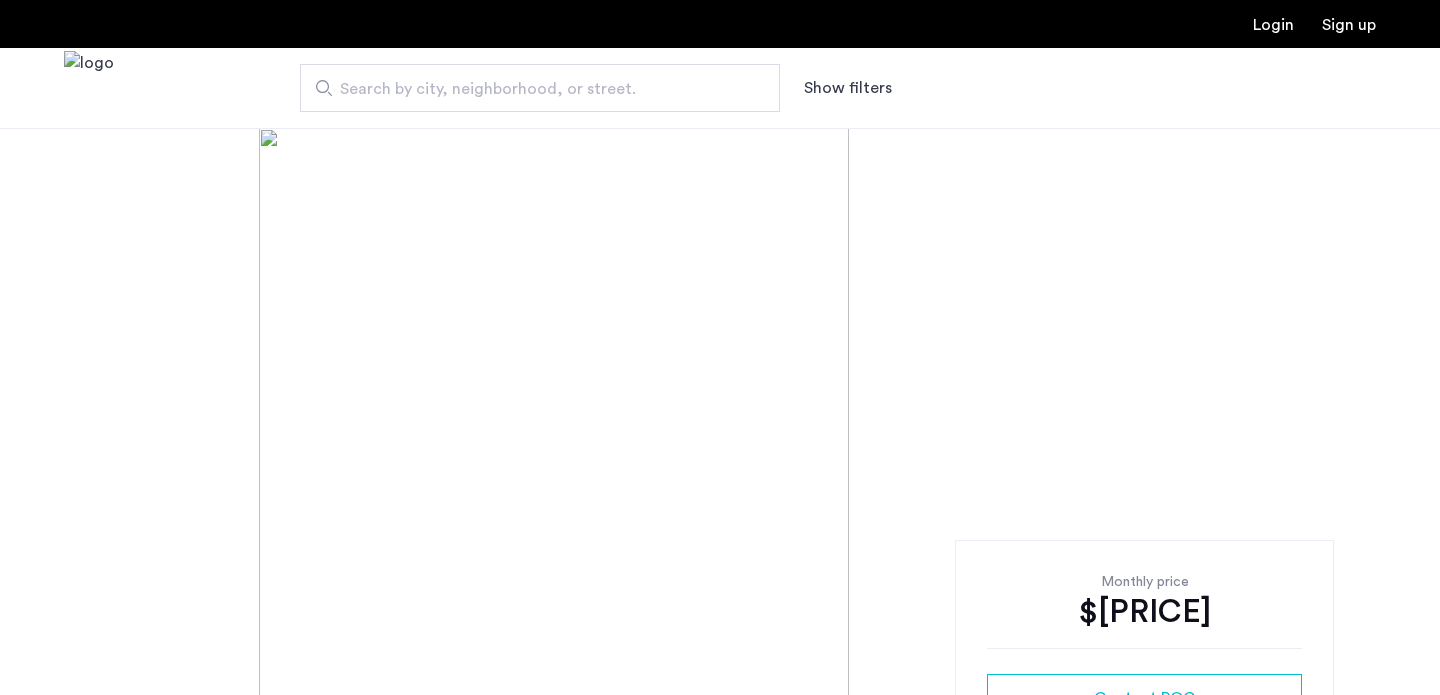 scroll, scrollTop: 0, scrollLeft: 0, axis: both 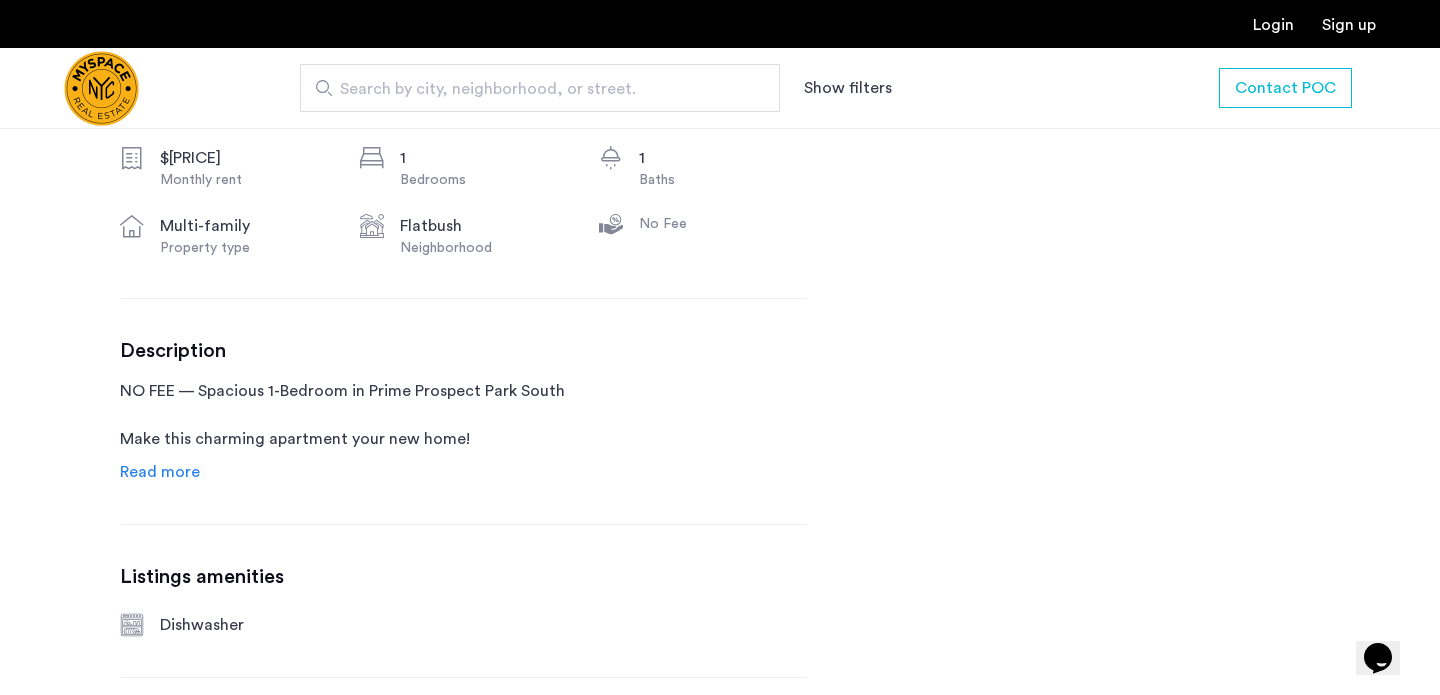 click on "Read more" 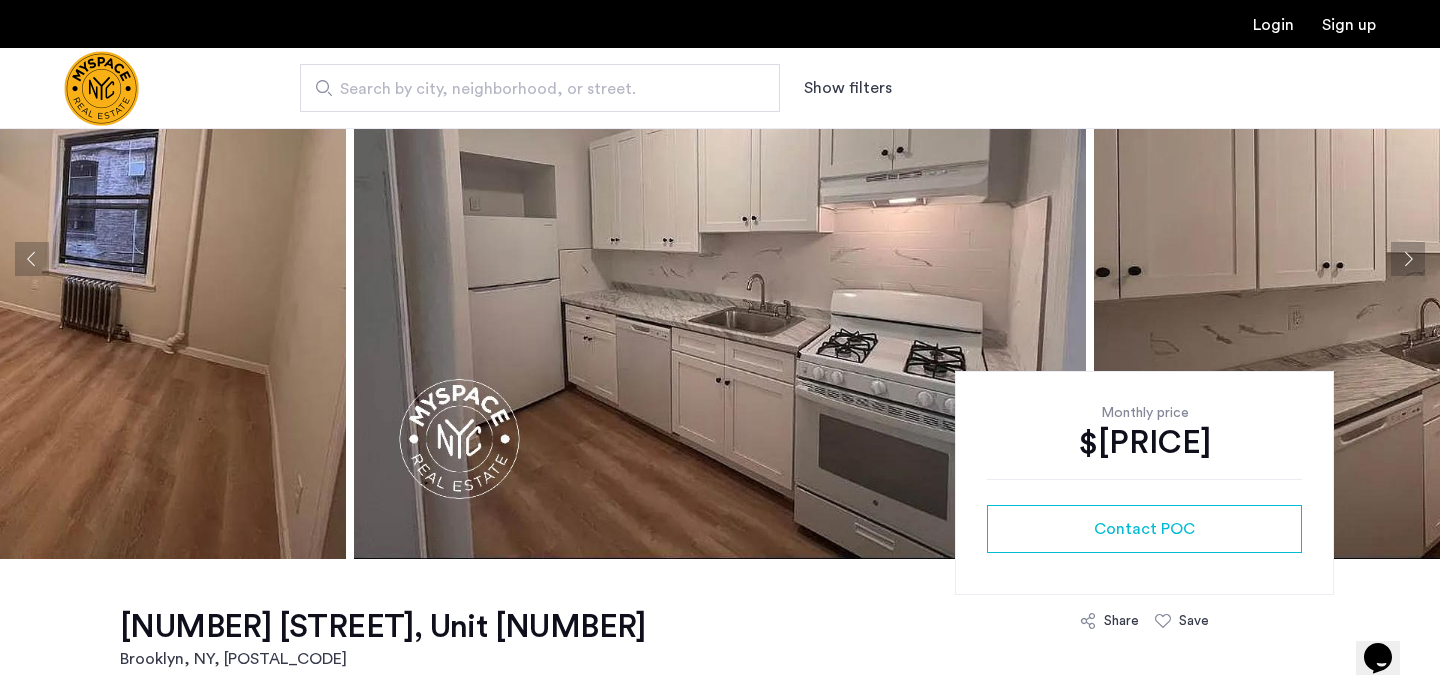 scroll, scrollTop: 170, scrollLeft: 0, axis: vertical 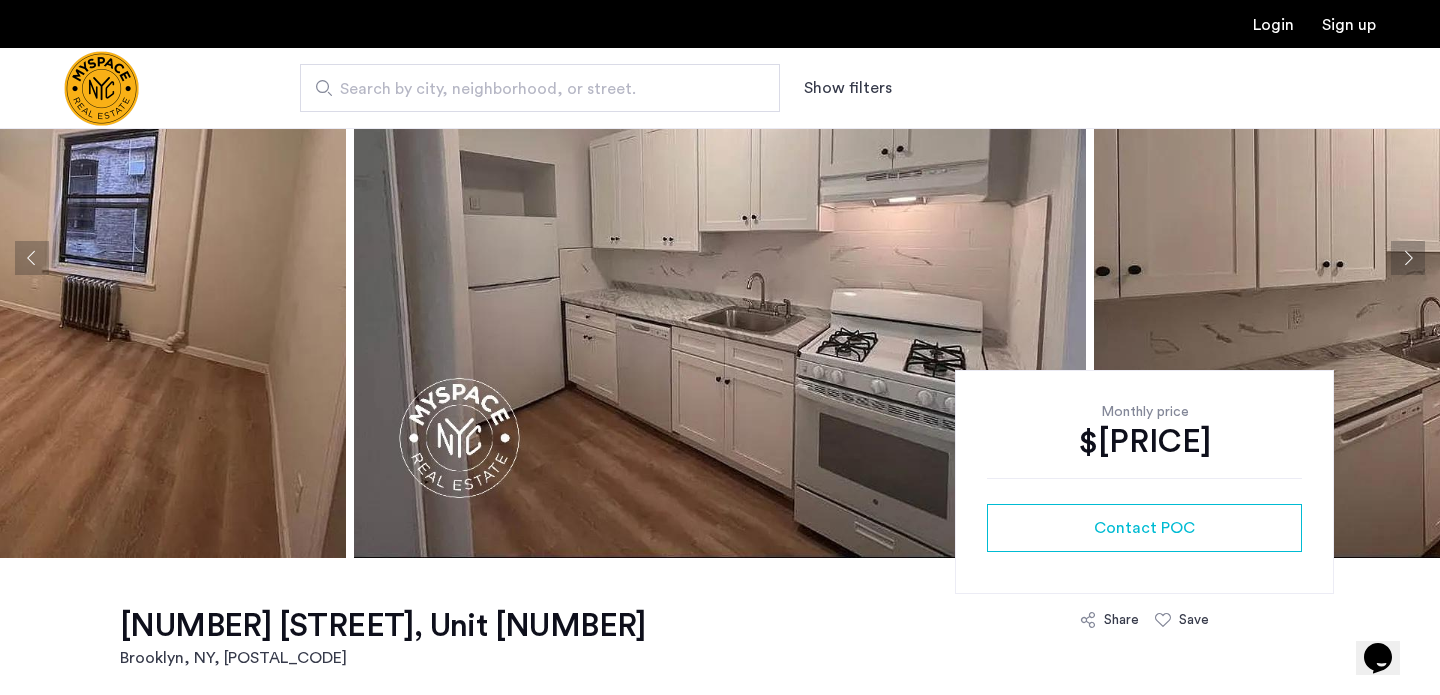 click 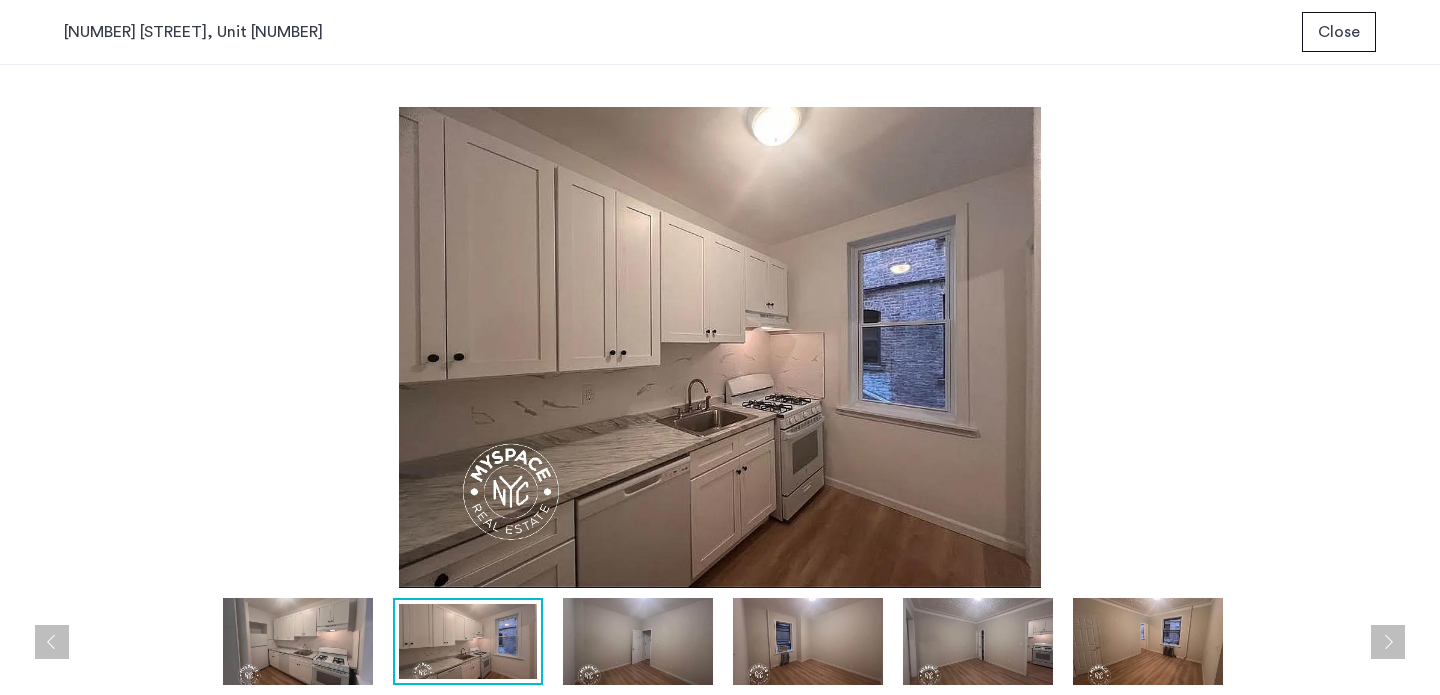 click at bounding box center [468, 641] 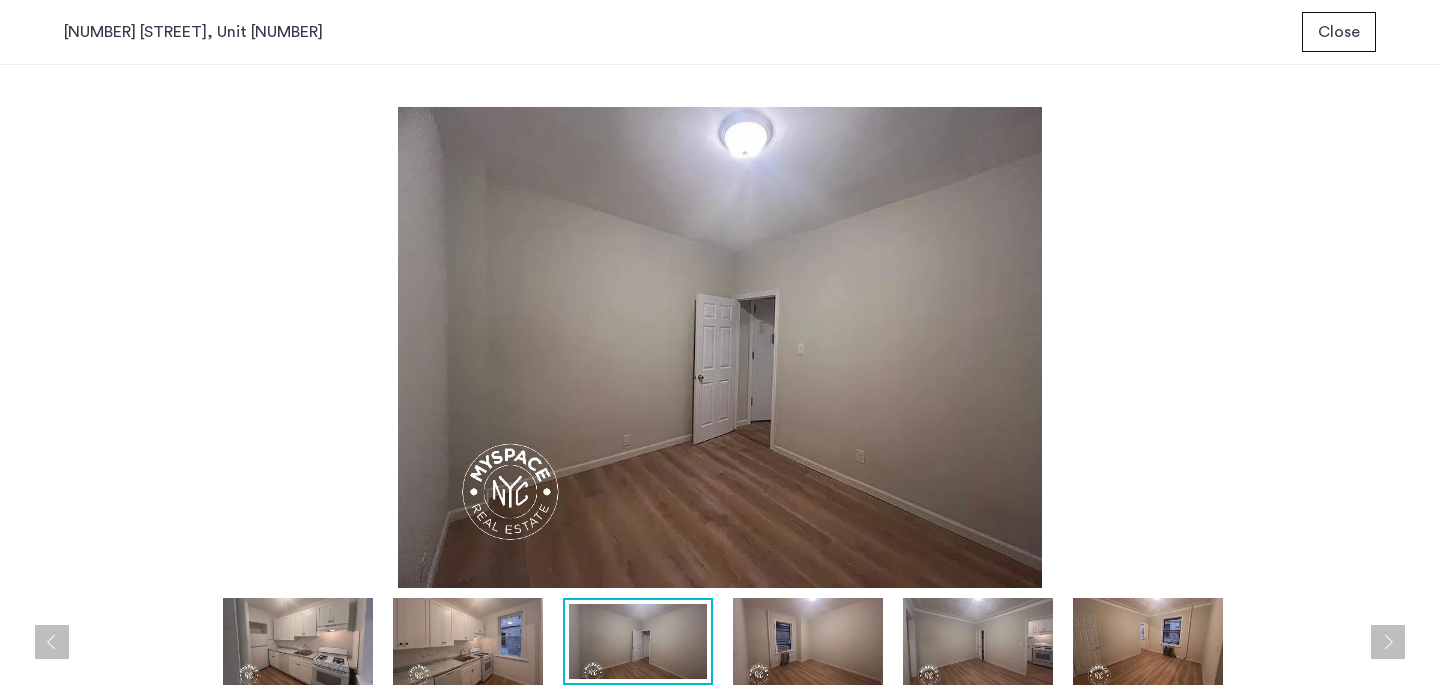 click at bounding box center [808, 641] 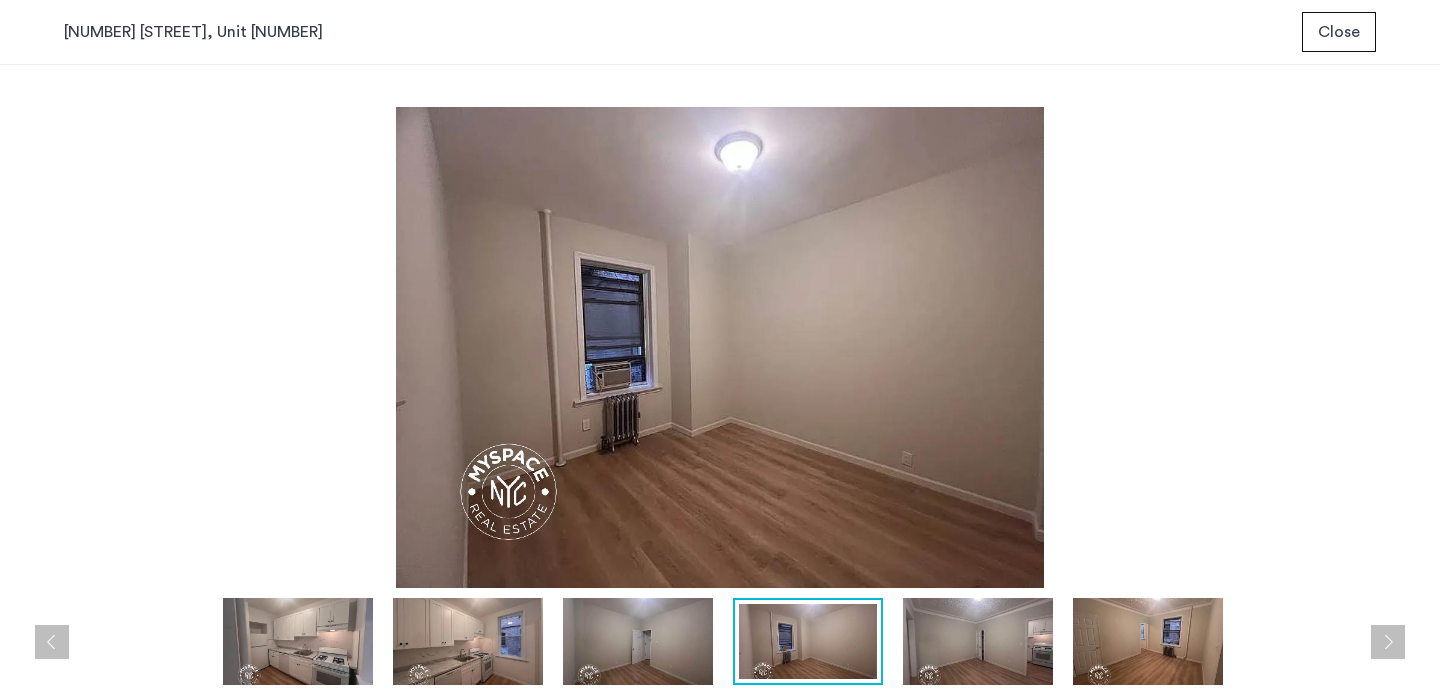 click at bounding box center [978, 641] 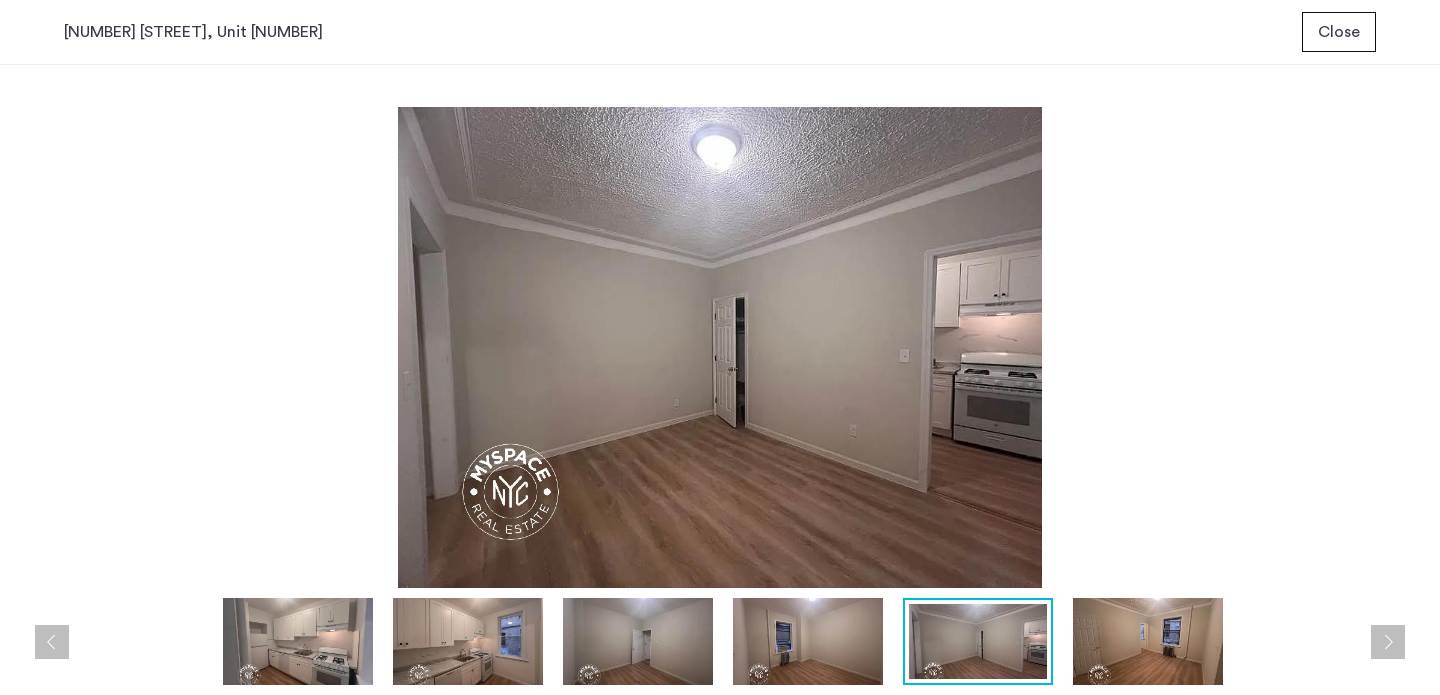 click at bounding box center [1148, 641] 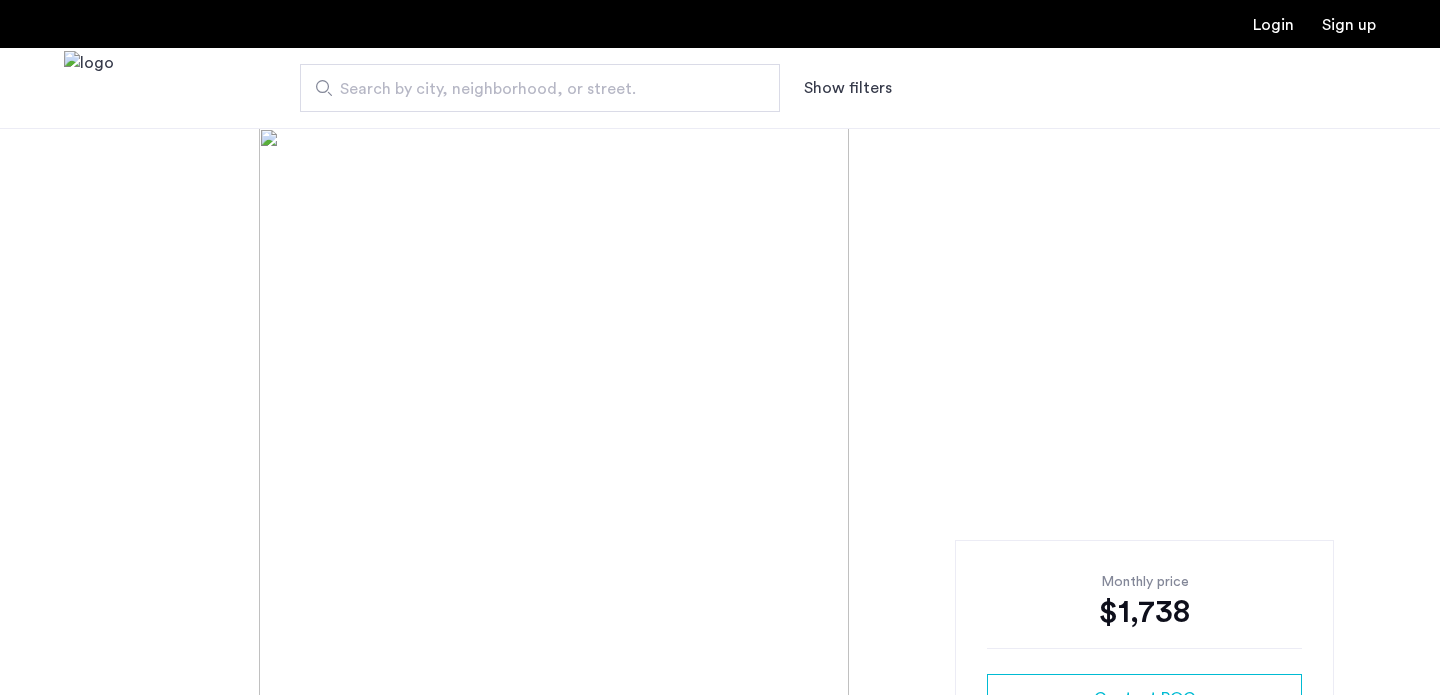 scroll, scrollTop: 0, scrollLeft: 0, axis: both 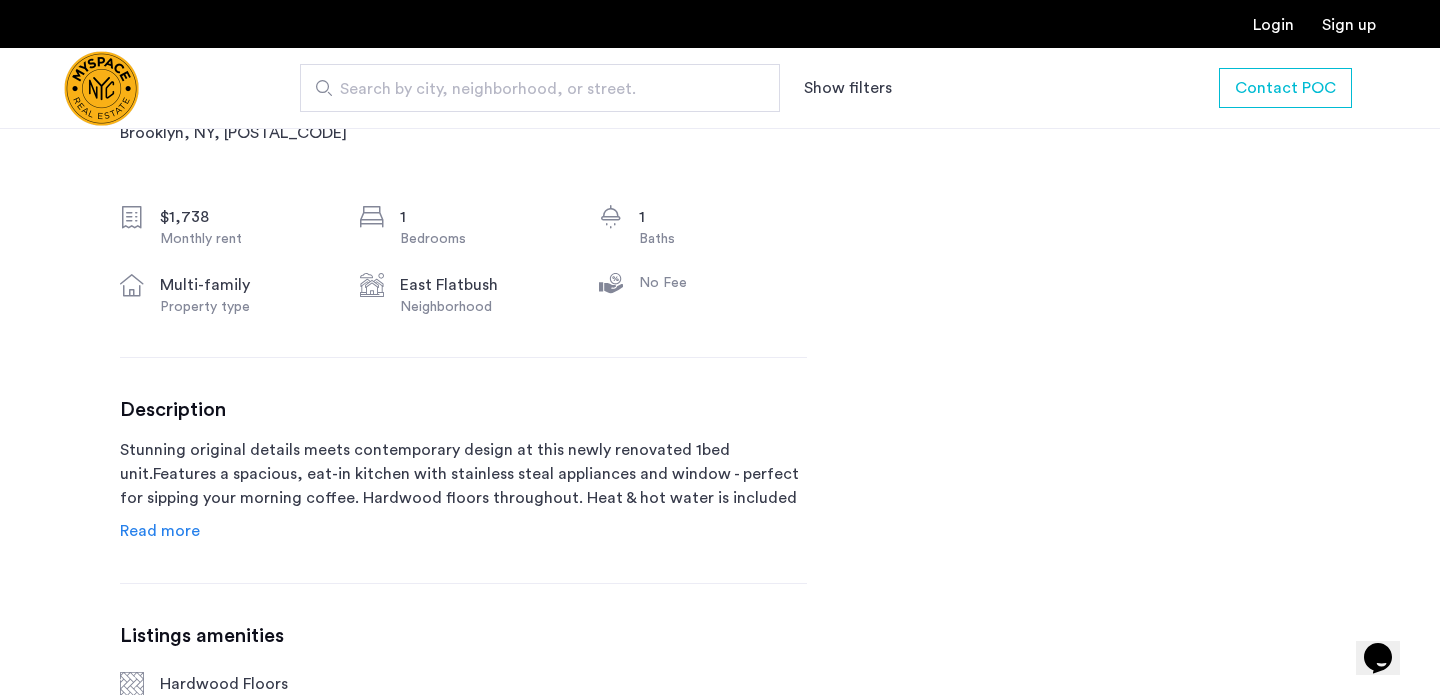 click on "Read more" 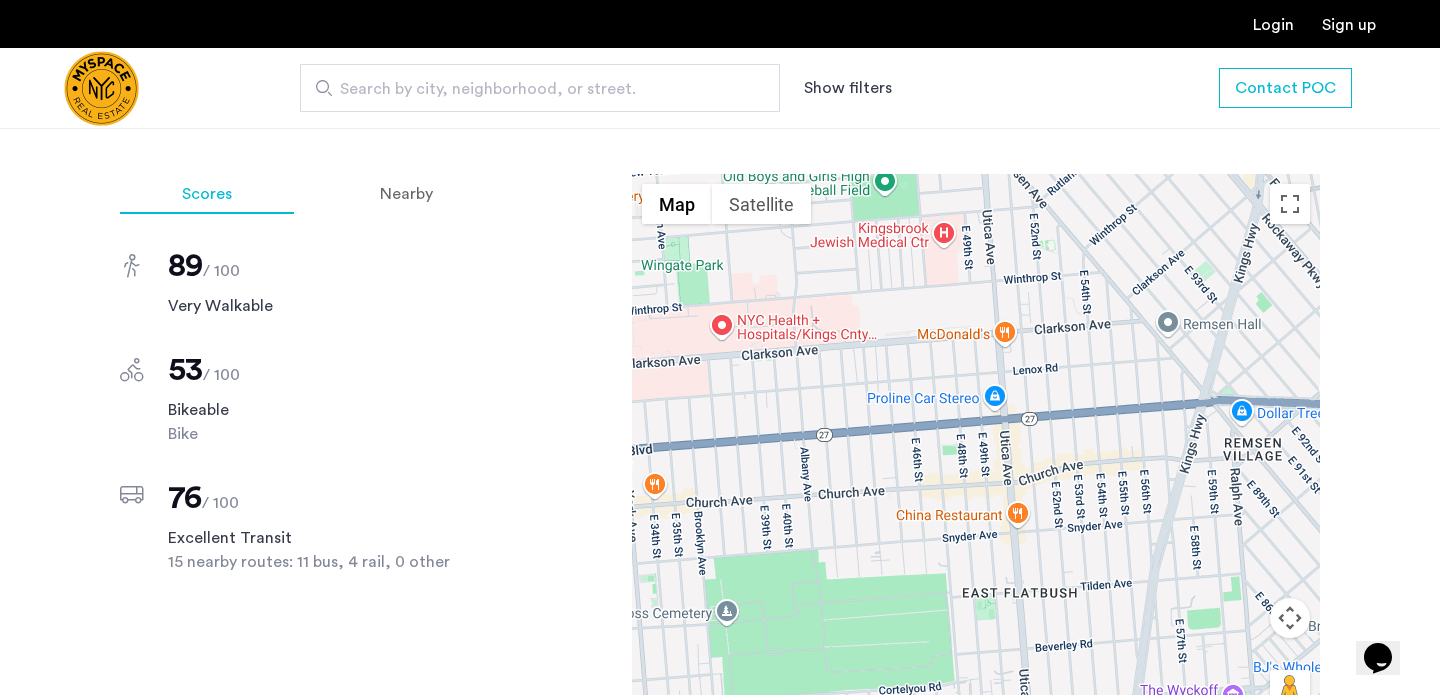 scroll, scrollTop: 1287, scrollLeft: 0, axis: vertical 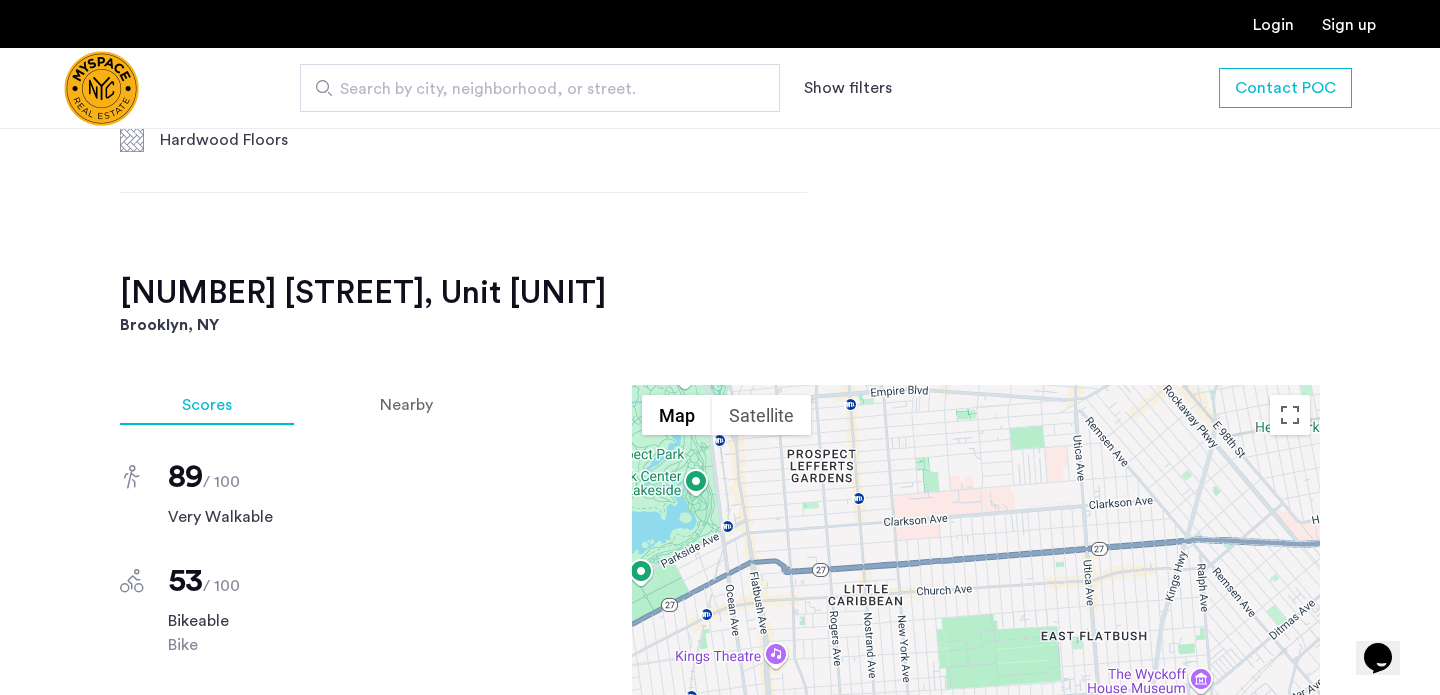 drag, startPoint x: 785, startPoint y: 589, endPoint x: 1009, endPoint y: 581, distance: 224.1428 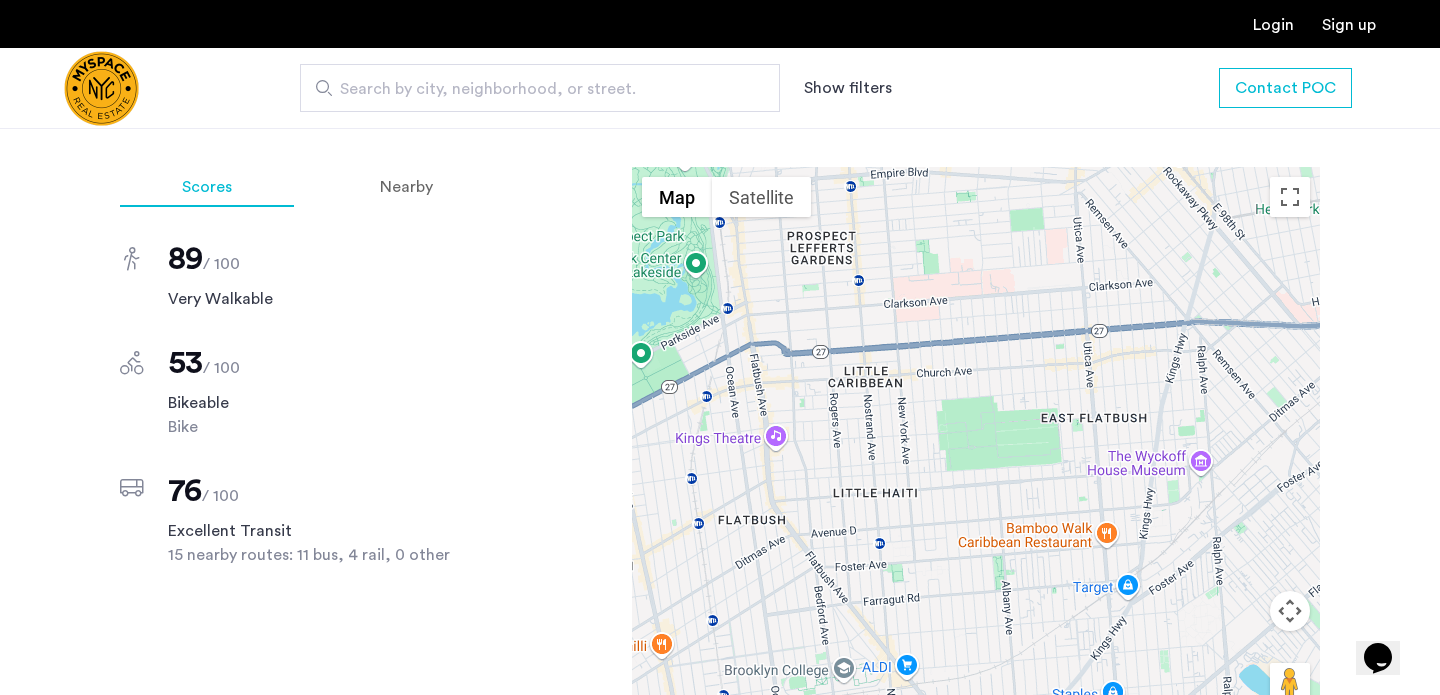 scroll, scrollTop: 1509, scrollLeft: 0, axis: vertical 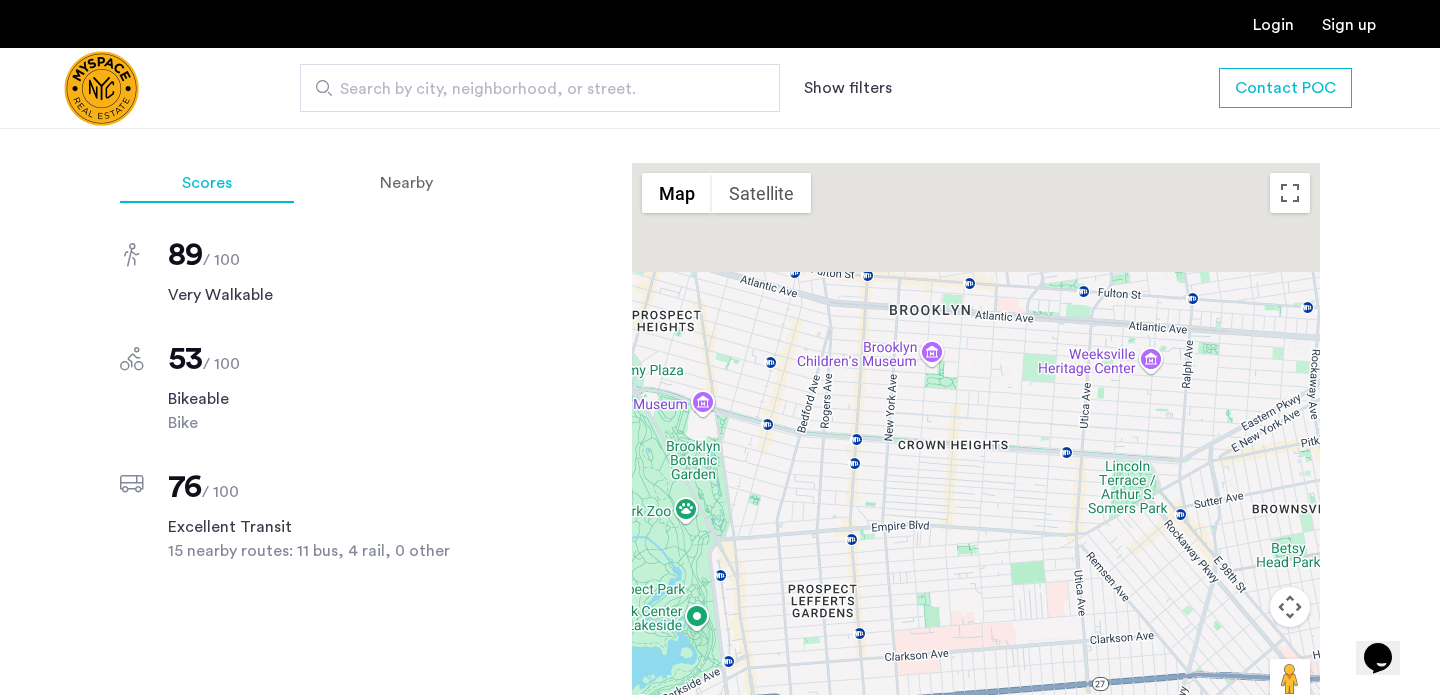 drag, startPoint x: 892, startPoint y: 389, endPoint x: 893, endPoint y: 753, distance: 364.00137 